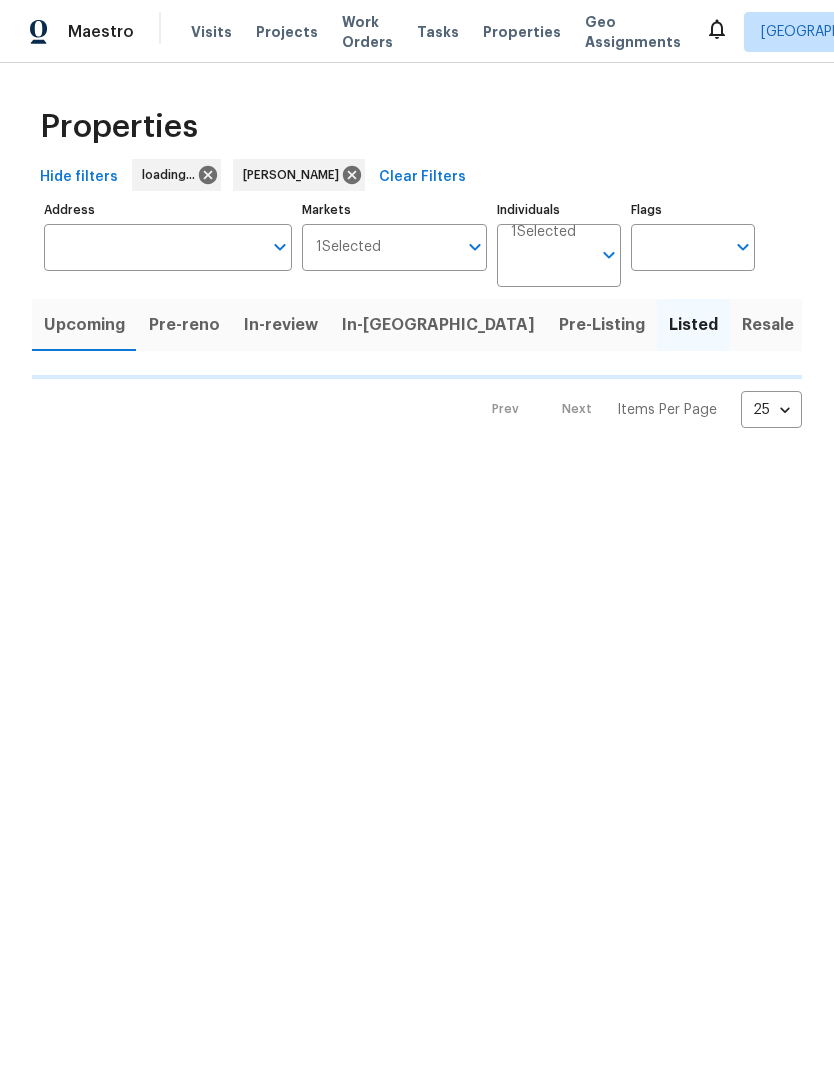 scroll, scrollTop: 0, scrollLeft: 0, axis: both 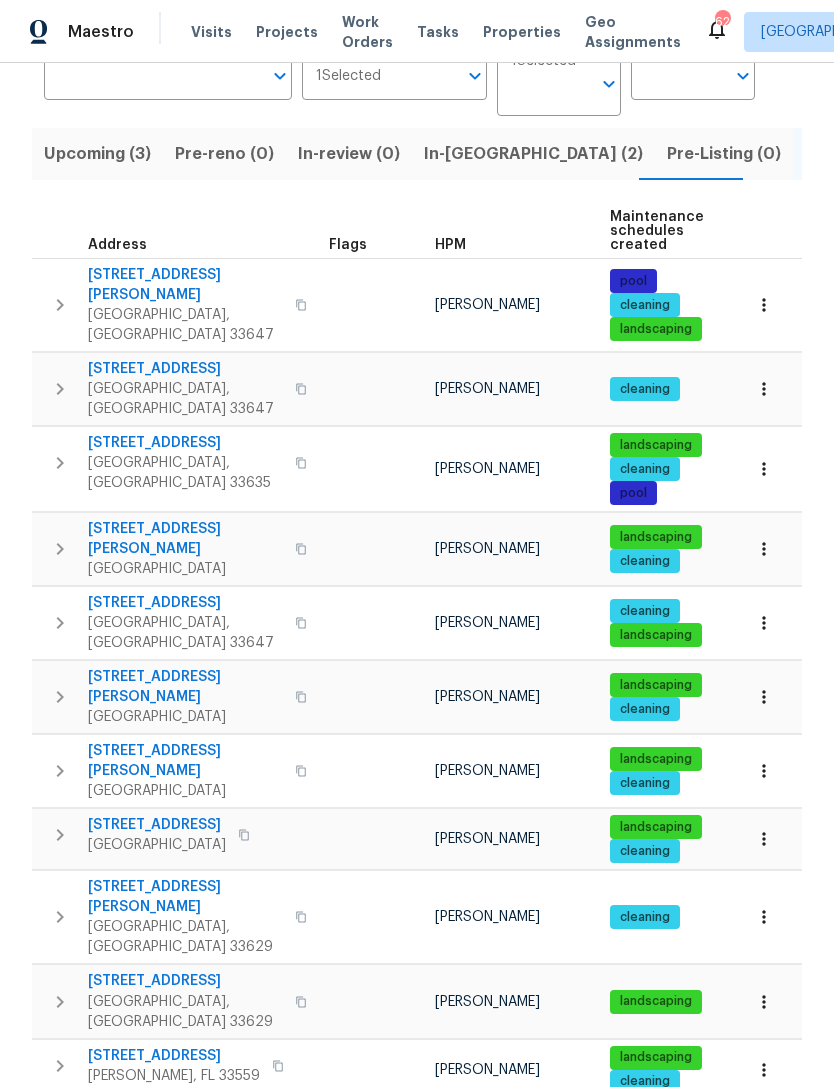 click on "9855 Morris Glen Way" at bounding box center [185, 687] 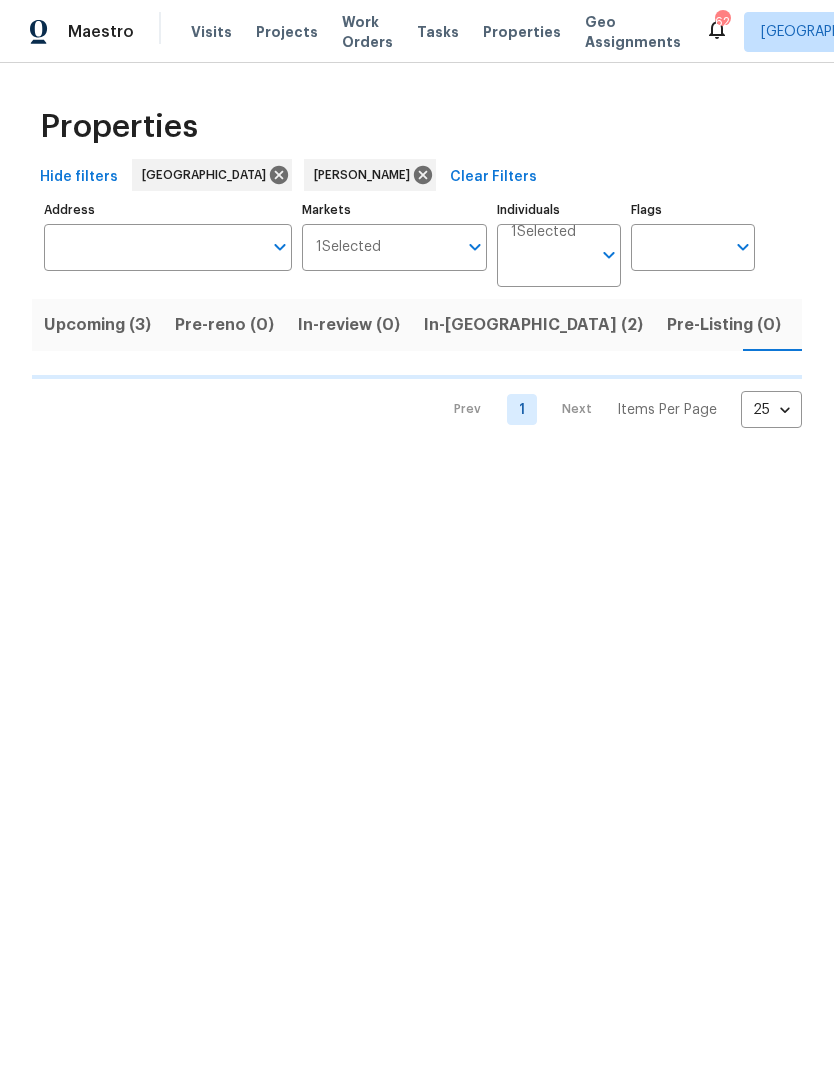 scroll, scrollTop: 0, scrollLeft: 0, axis: both 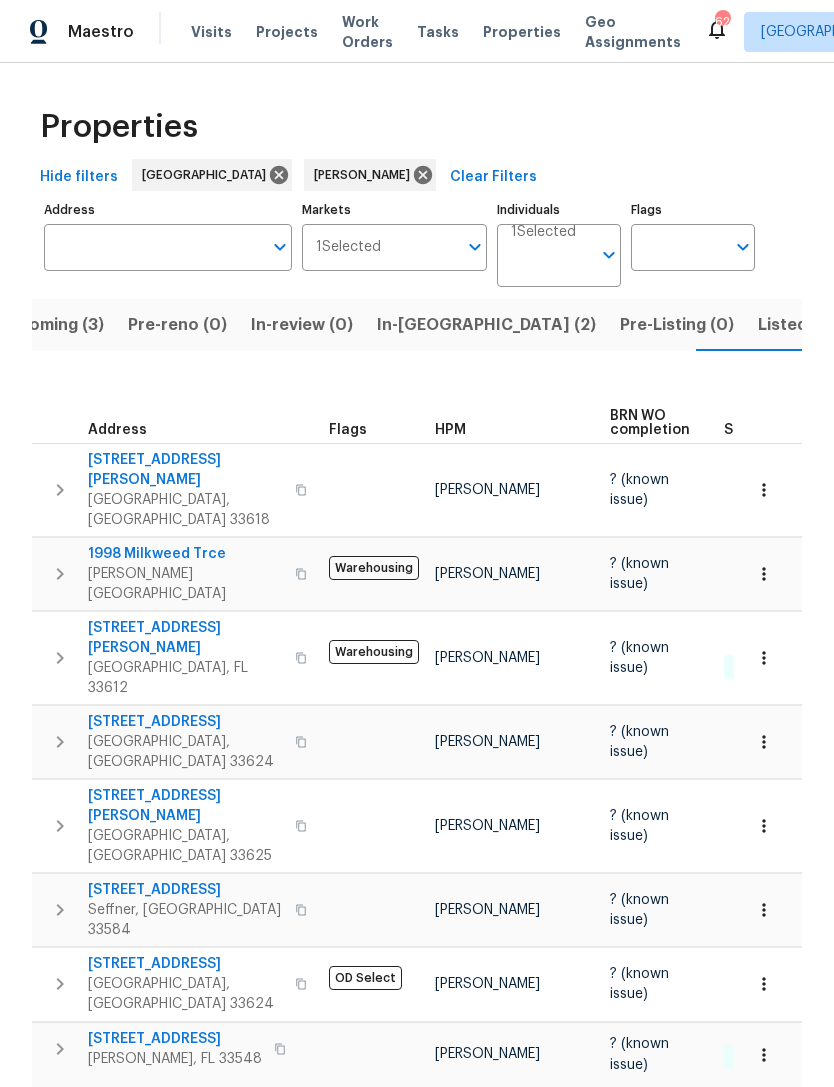 click on "Listed (22)" at bounding box center [800, 325] 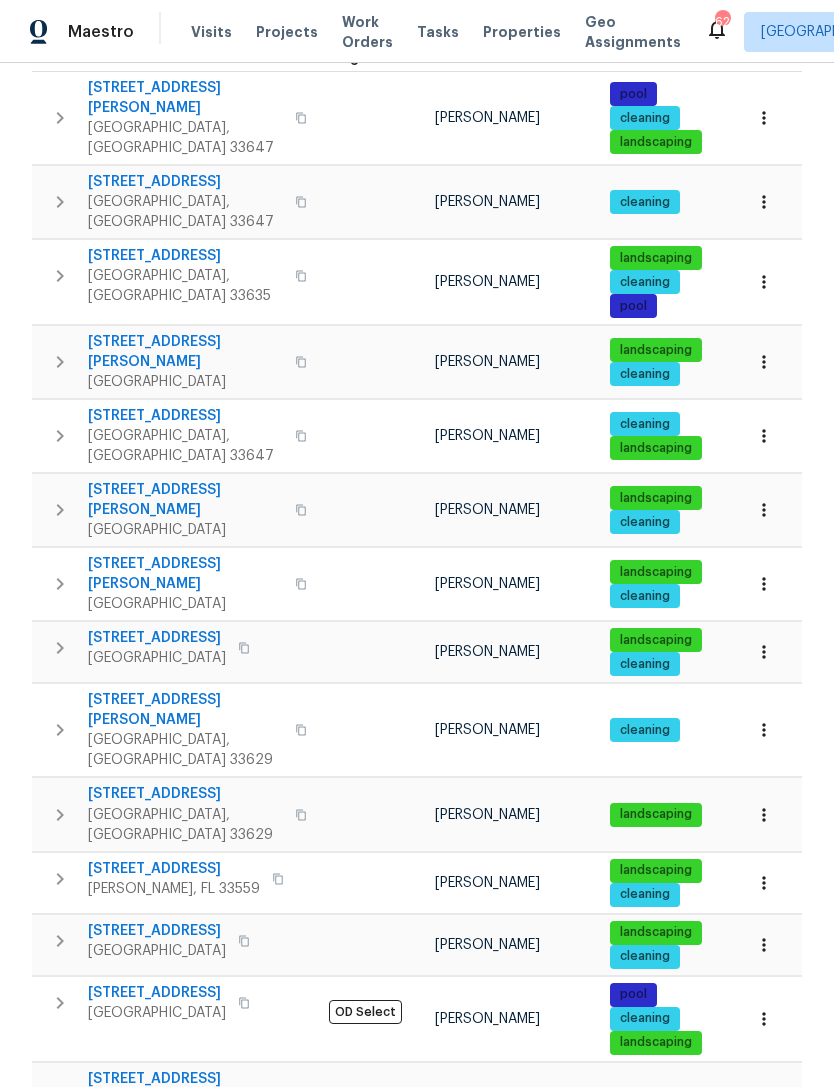 scroll, scrollTop: 359, scrollLeft: 0, axis: vertical 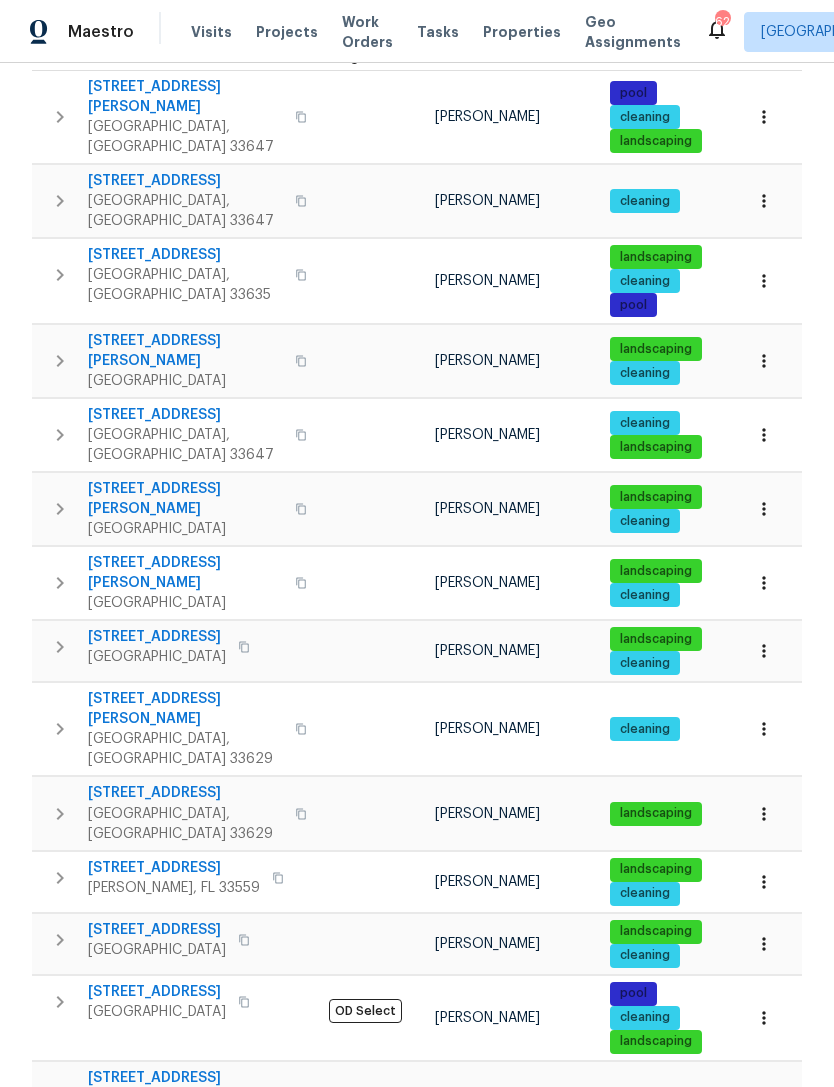 click on "425 S Riverhills Dr" at bounding box center (157, 930) 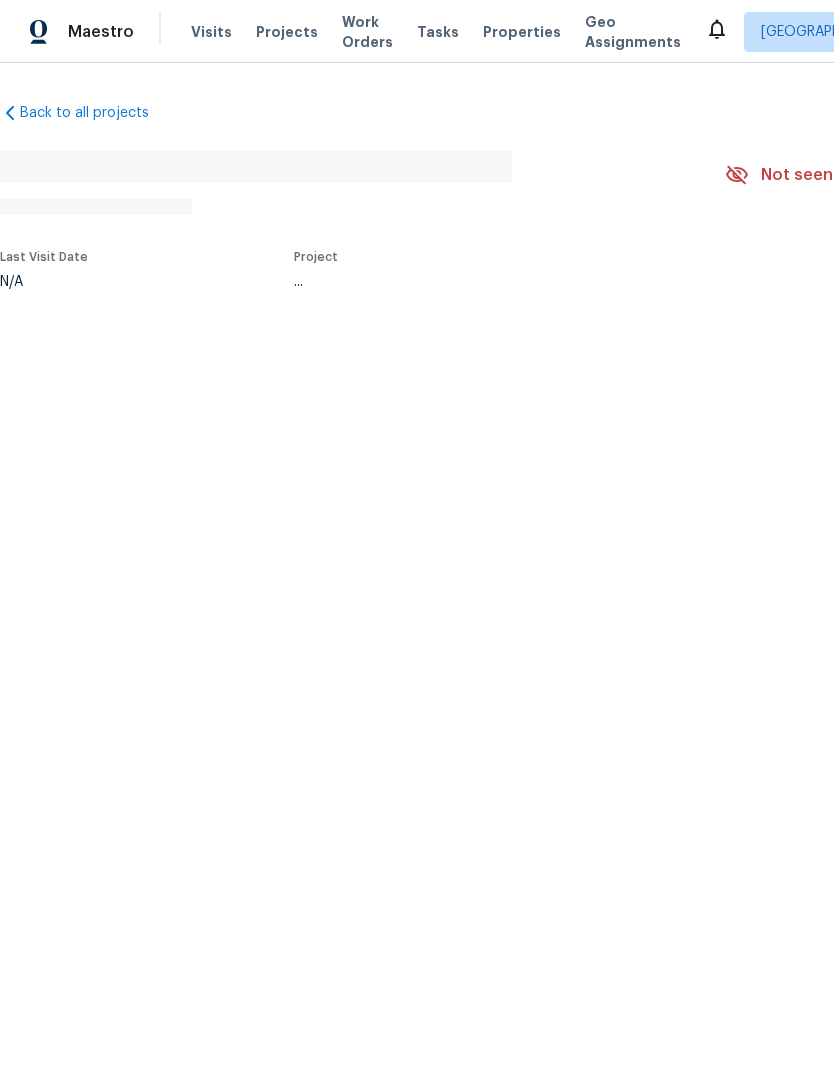 scroll, scrollTop: 0, scrollLeft: 0, axis: both 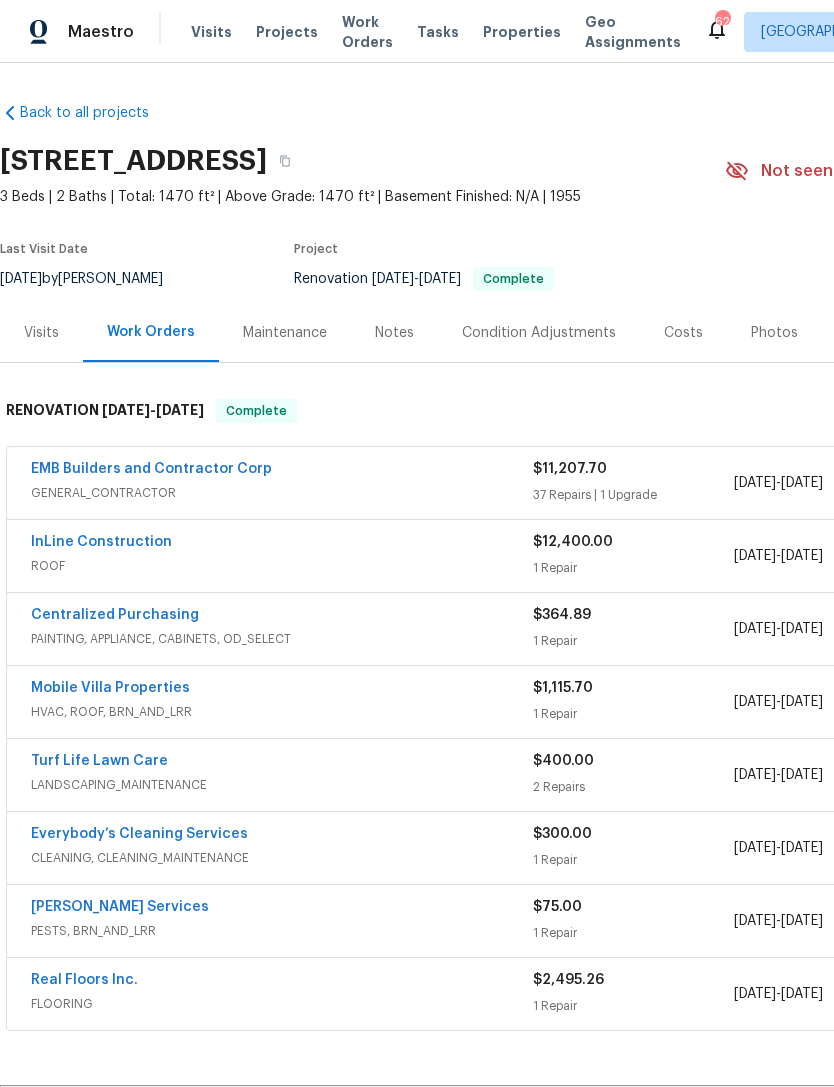 click on "EMB Builders and Contractor Corp" at bounding box center (151, 469) 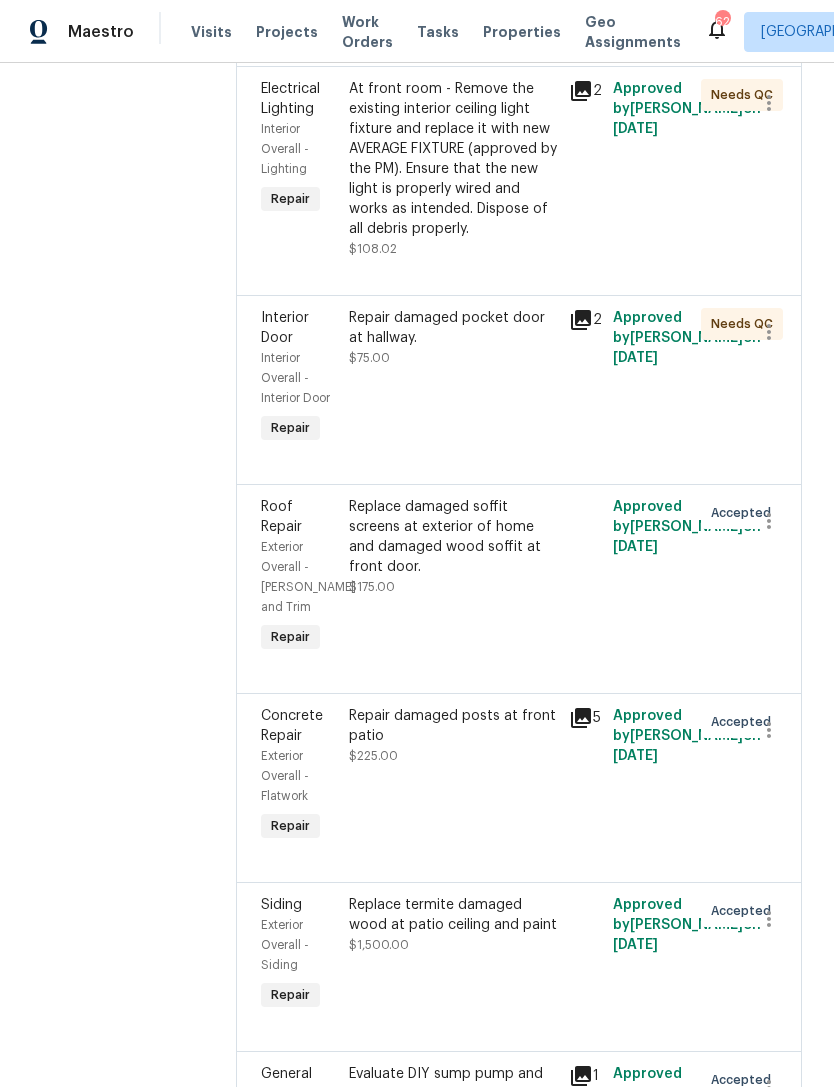 scroll, scrollTop: 7415, scrollLeft: 0, axis: vertical 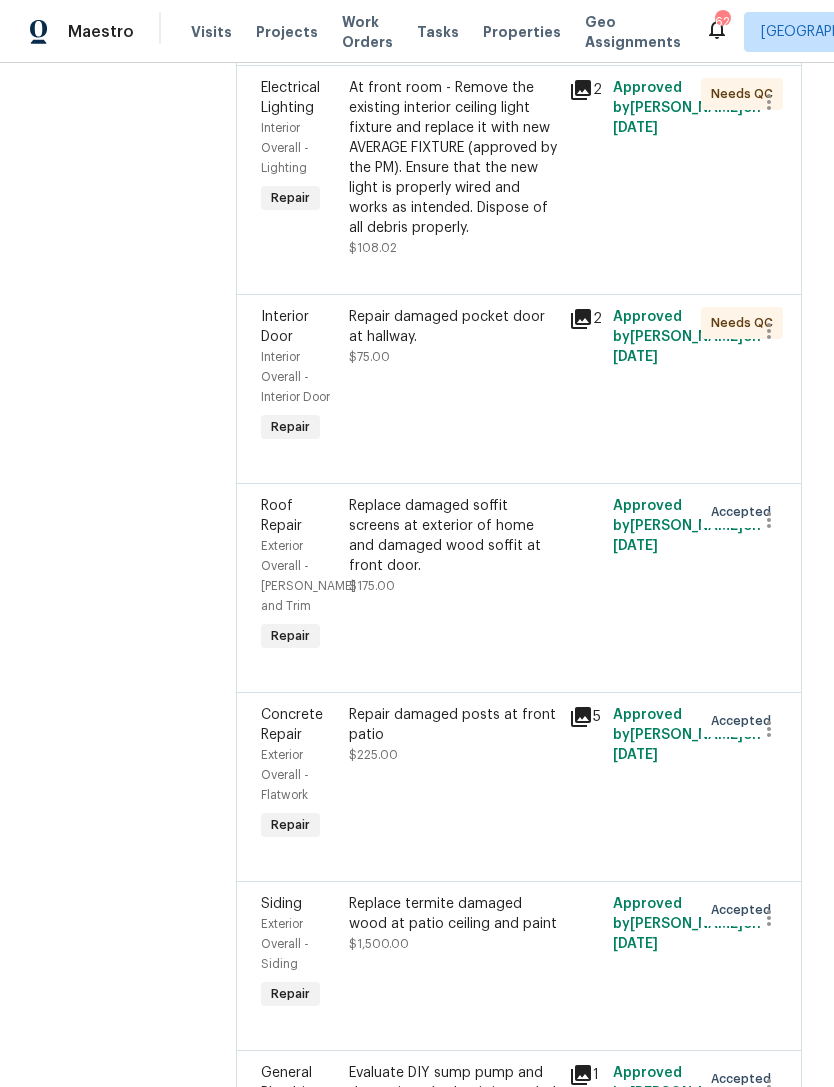 click on "Repair damaged posts at front patio $225.00" at bounding box center (453, 775) 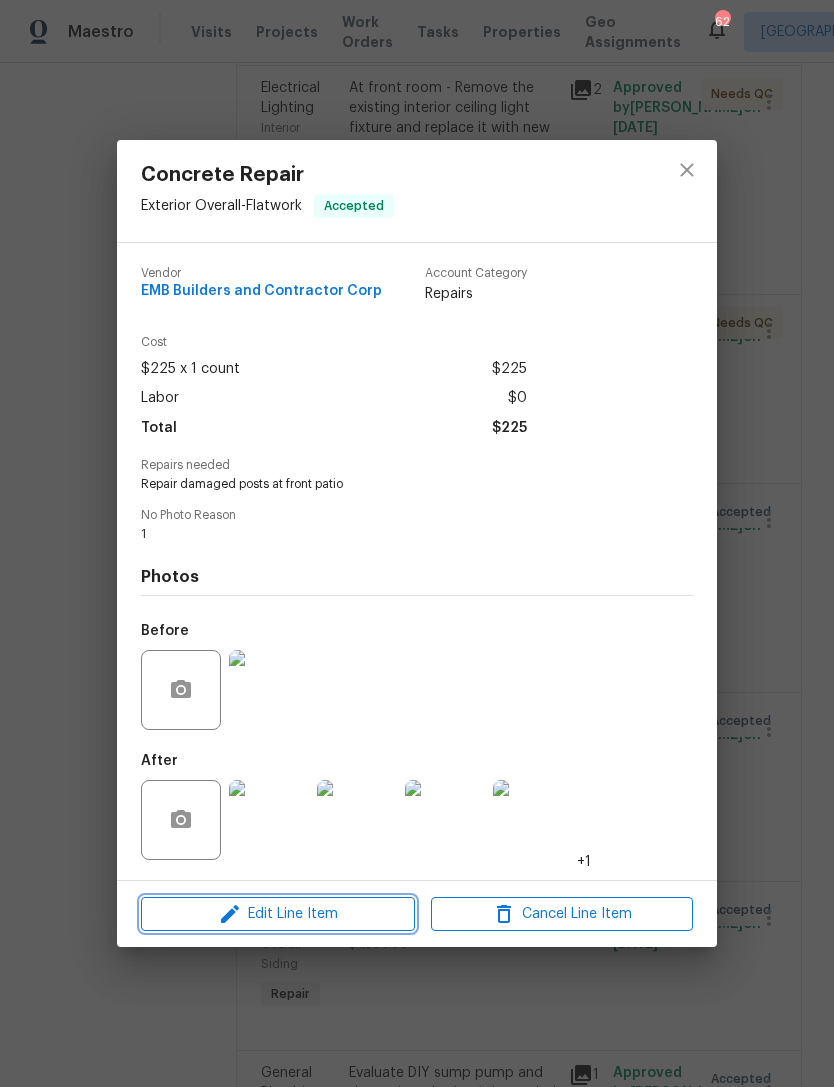 click on "Edit Line Item" at bounding box center (278, 914) 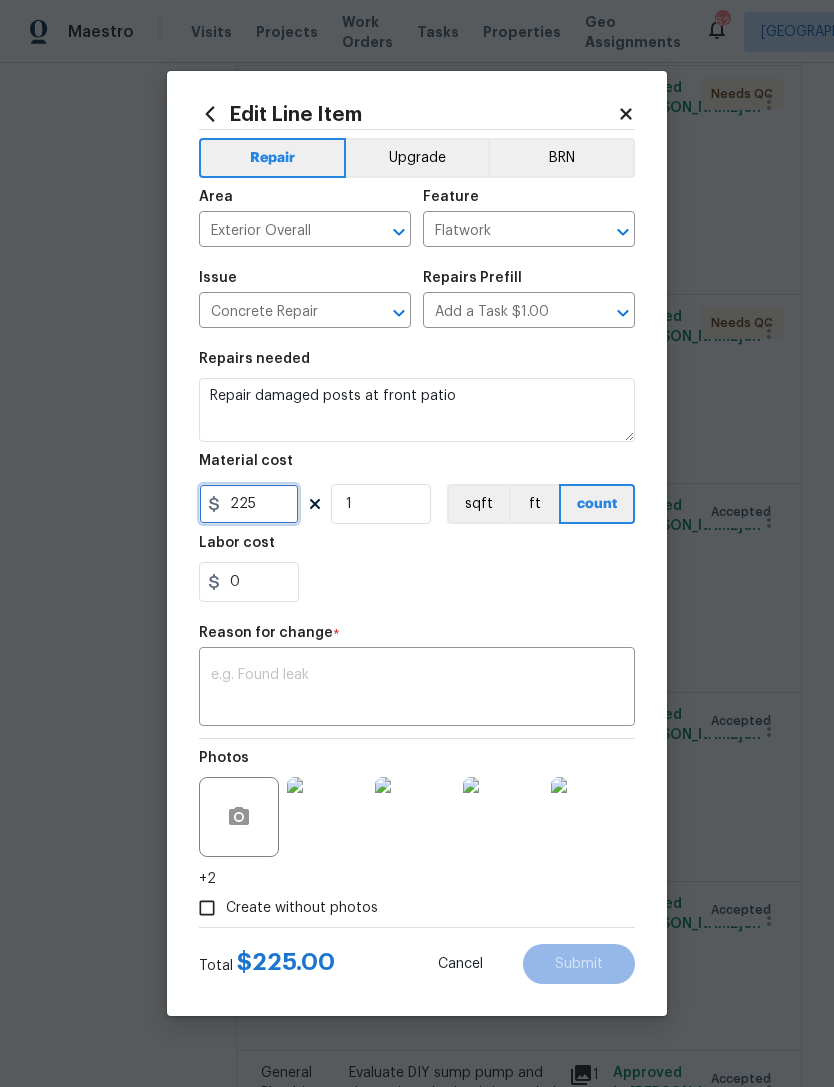 click on "225" at bounding box center (249, 504) 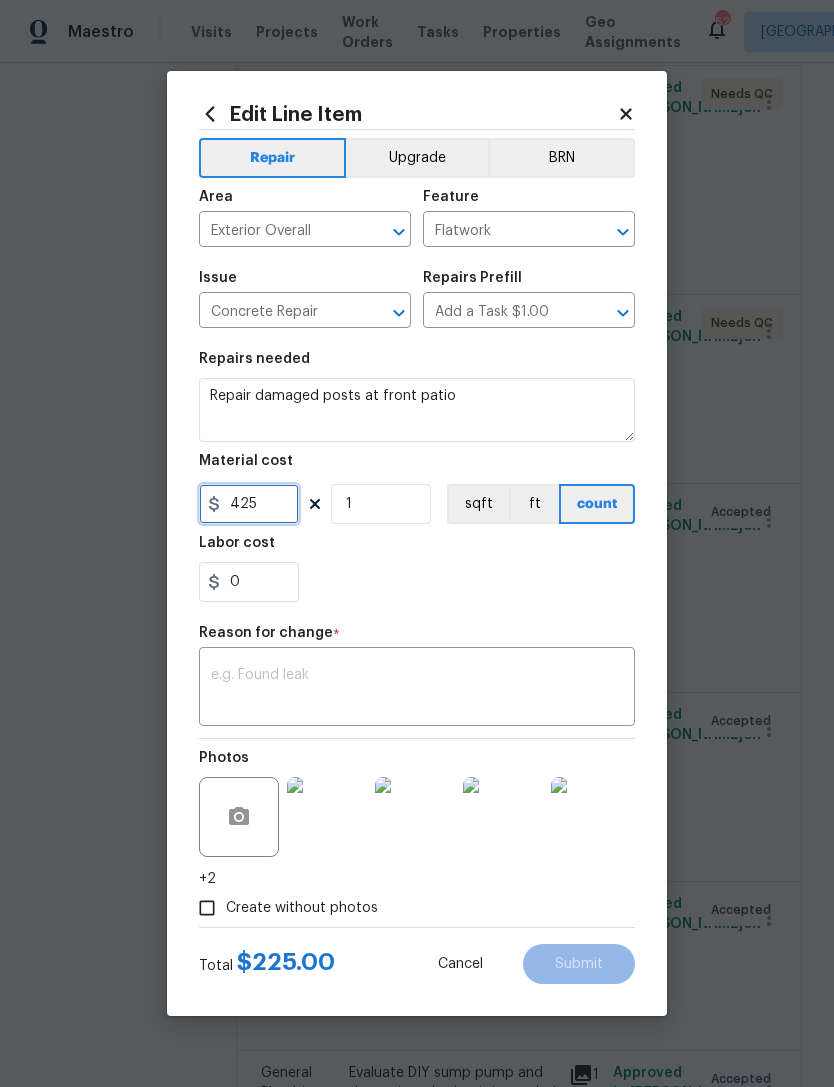 type on "425" 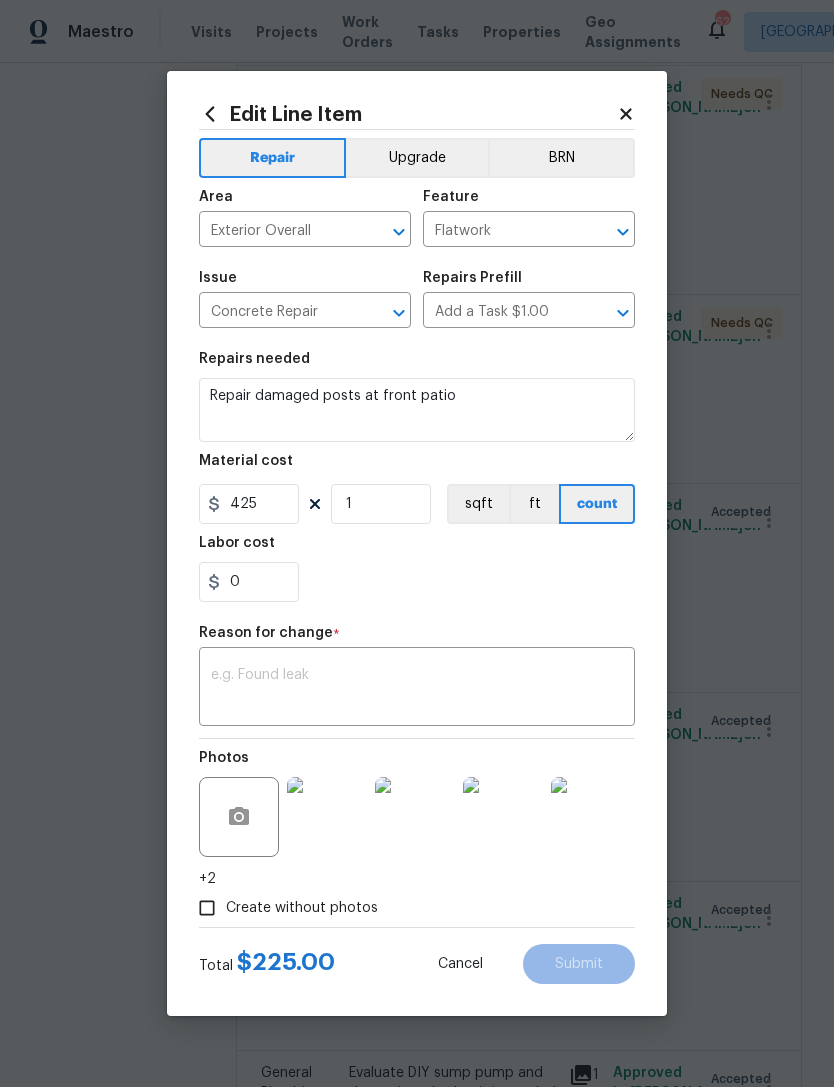 click at bounding box center [417, 689] 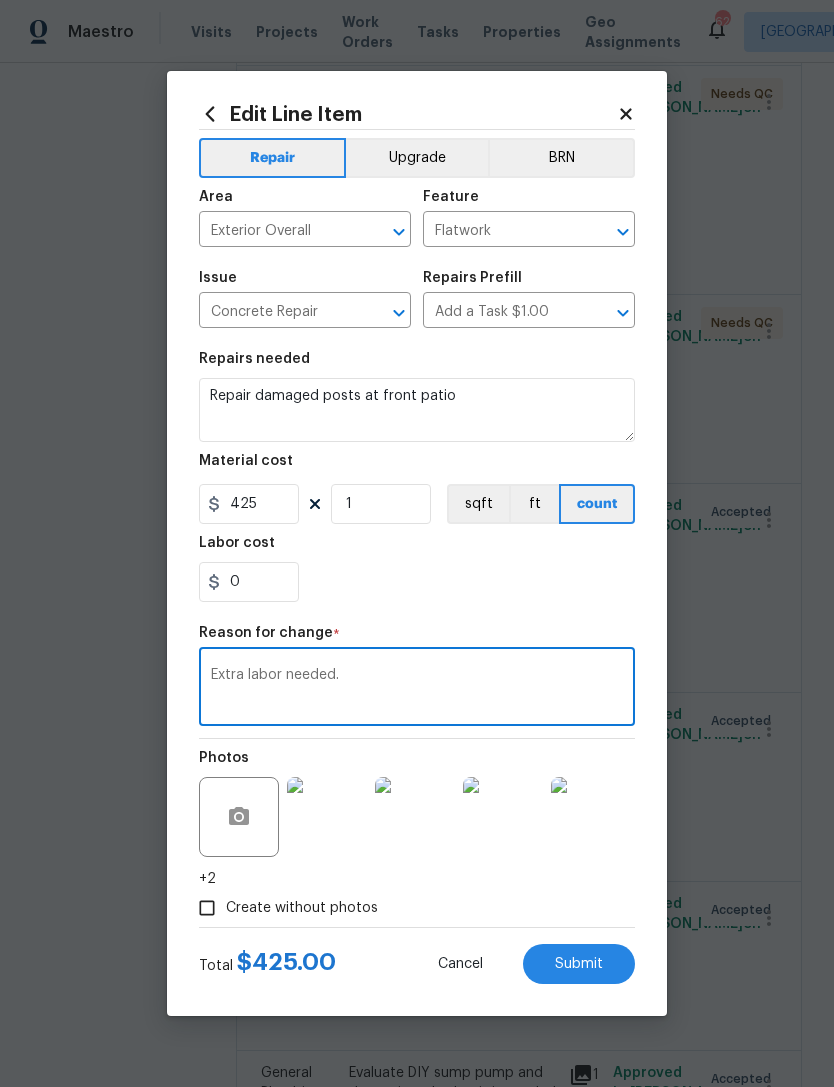type on "Extra labor needed." 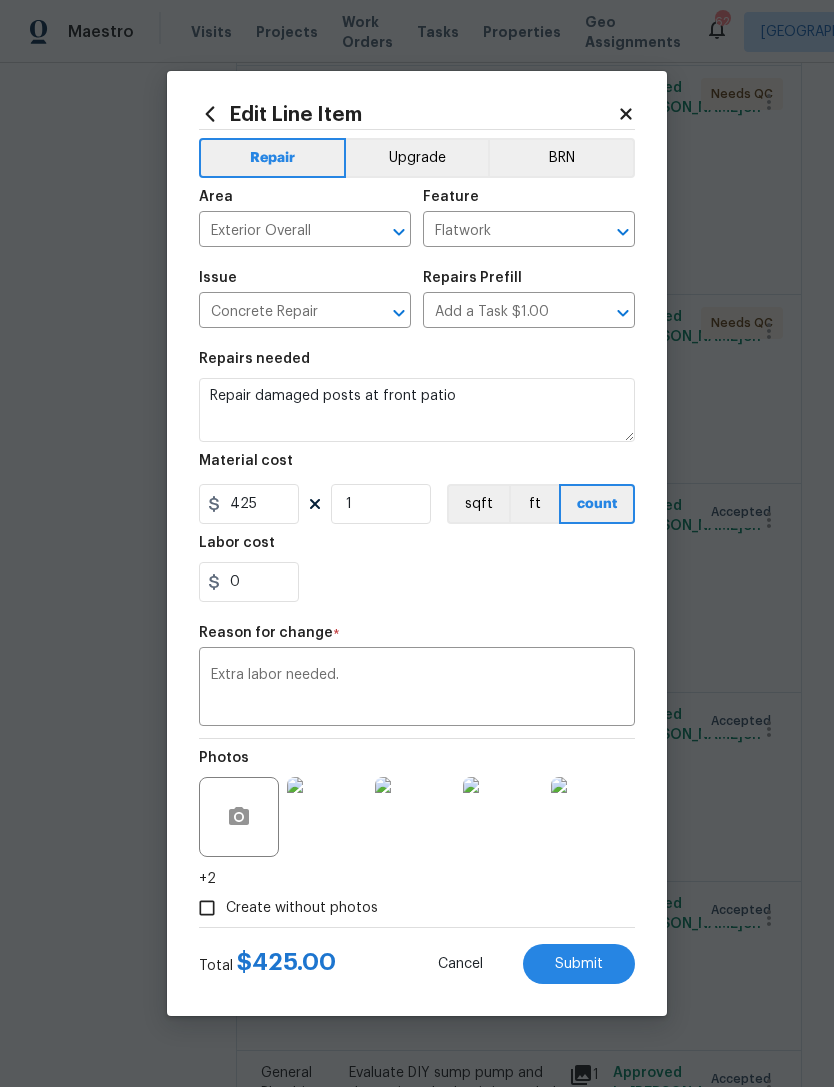 click on "Submit" at bounding box center [579, 964] 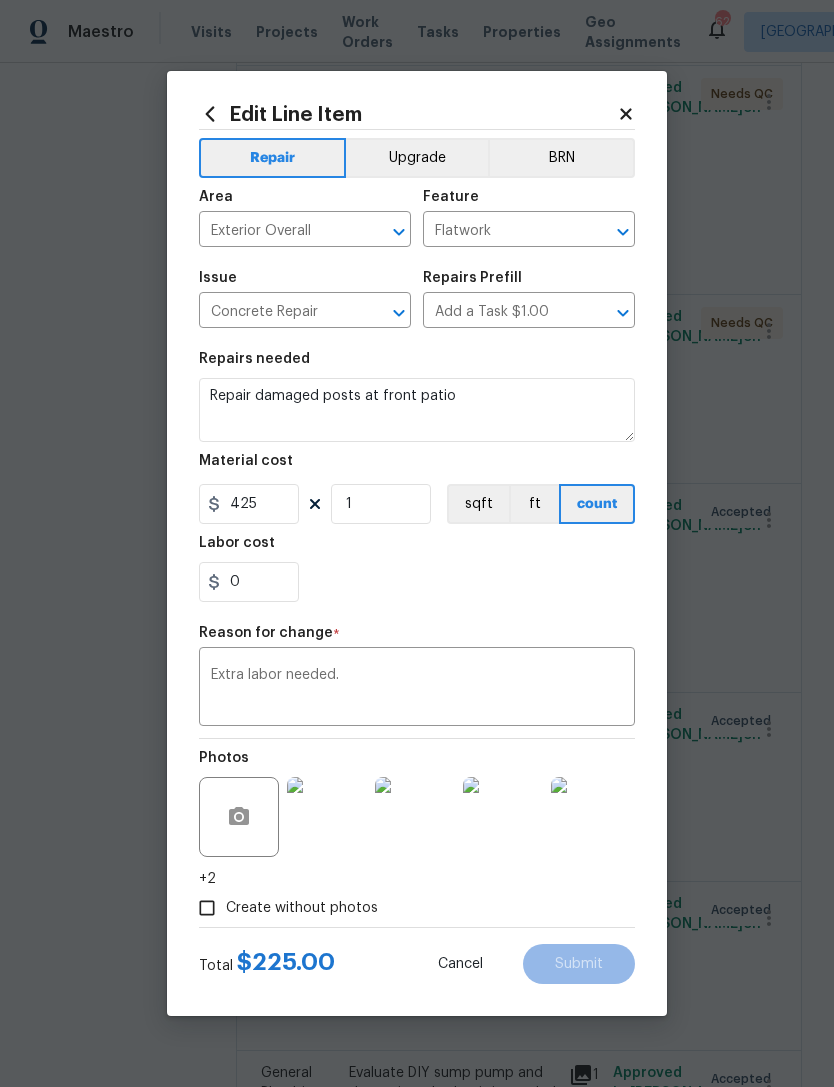 type on "225" 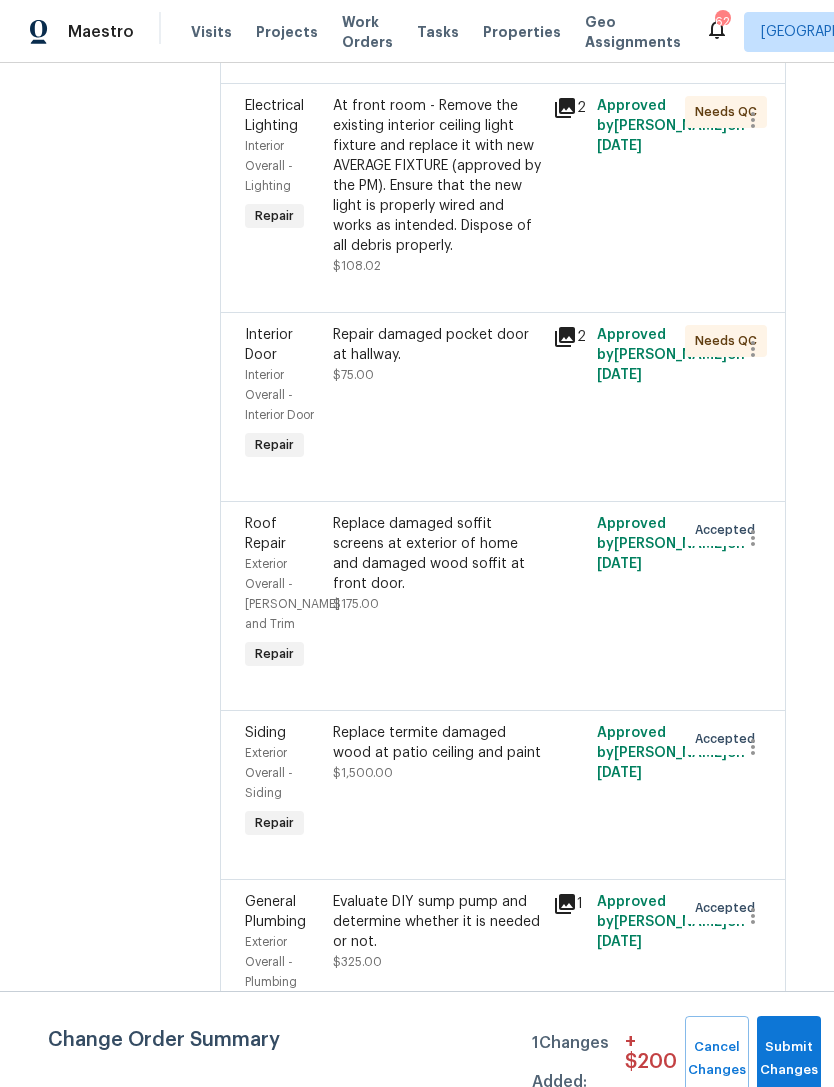 scroll, scrollTop: 7672, scrollLeft: 16, axis: both 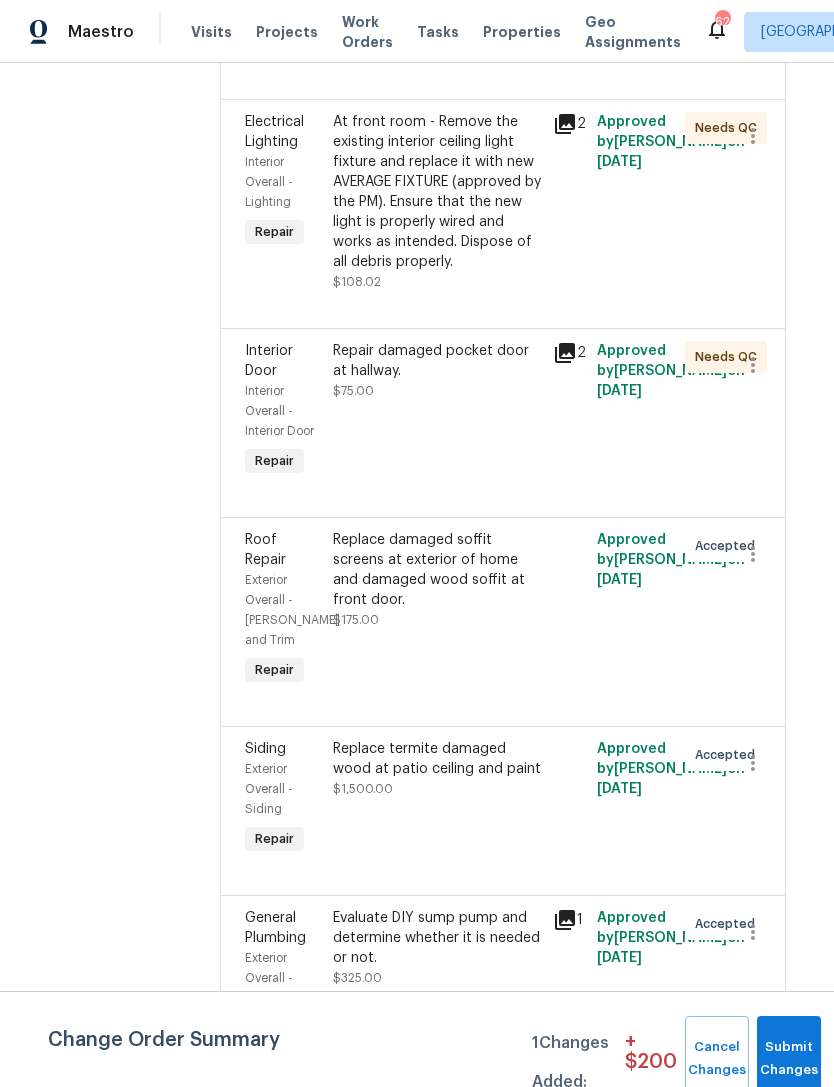 click on "Evaluate DIY sump pump and determine whether it is needed or not. $325.00" at bounding box center (437, 948) 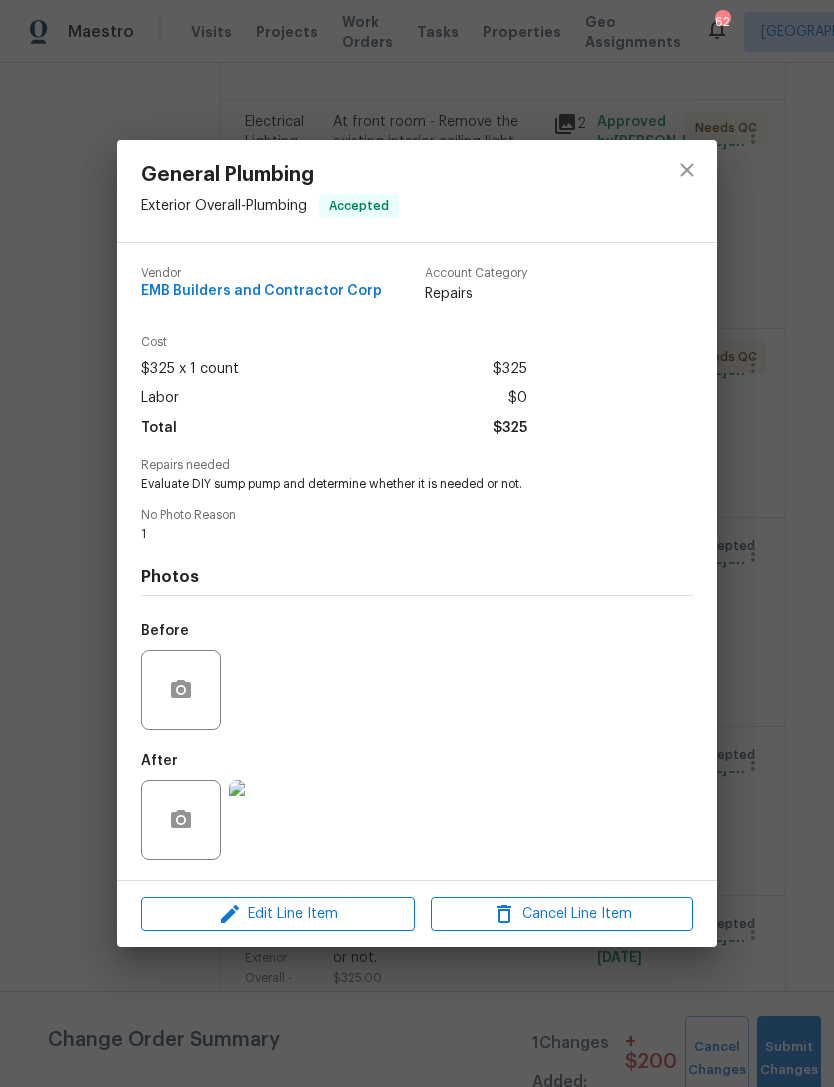 click on "Edit Line Item  Cancel Line Item" at bounding box center [417, 914] 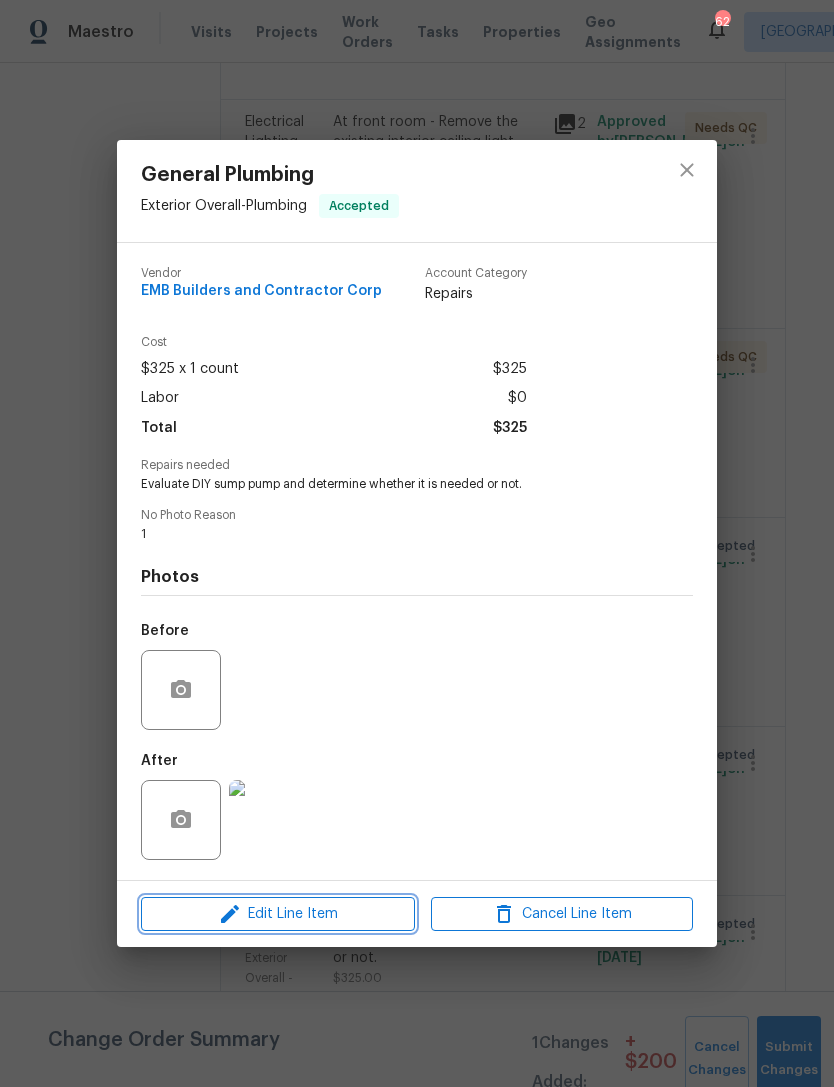 click on "Edit Line Item" at bounding box center [278, 914] 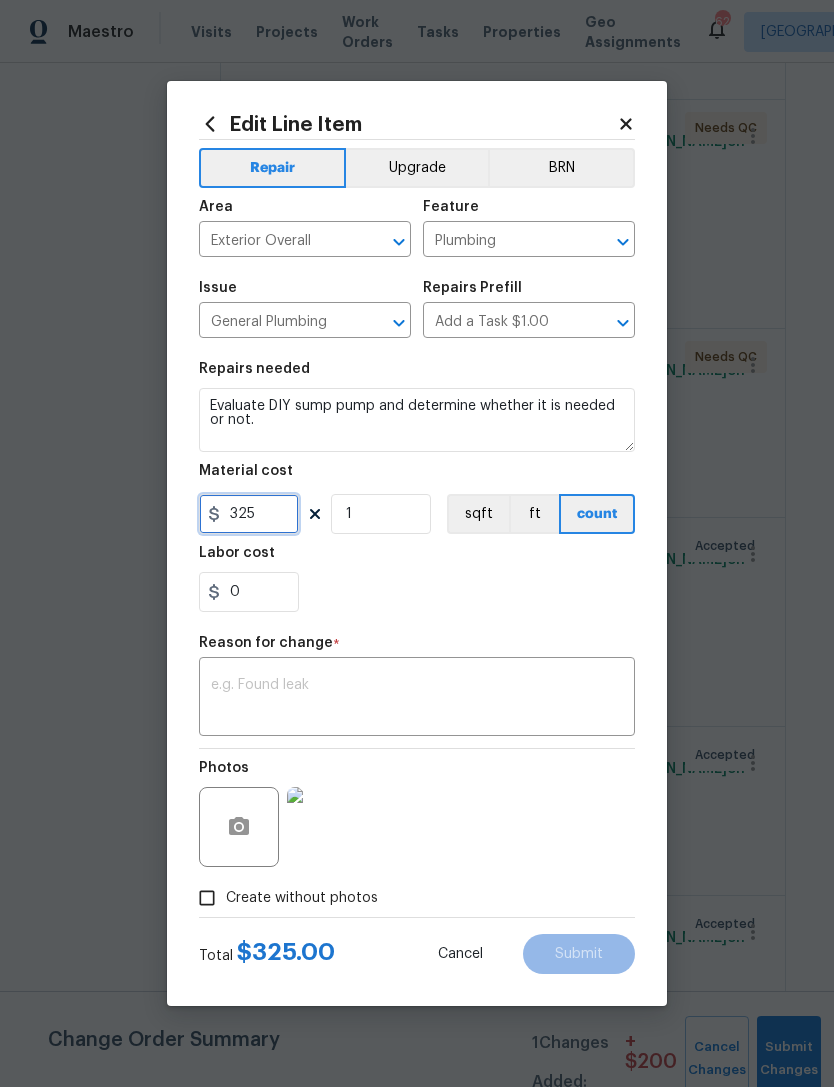 click on "325" at bounding box center [249, 514] 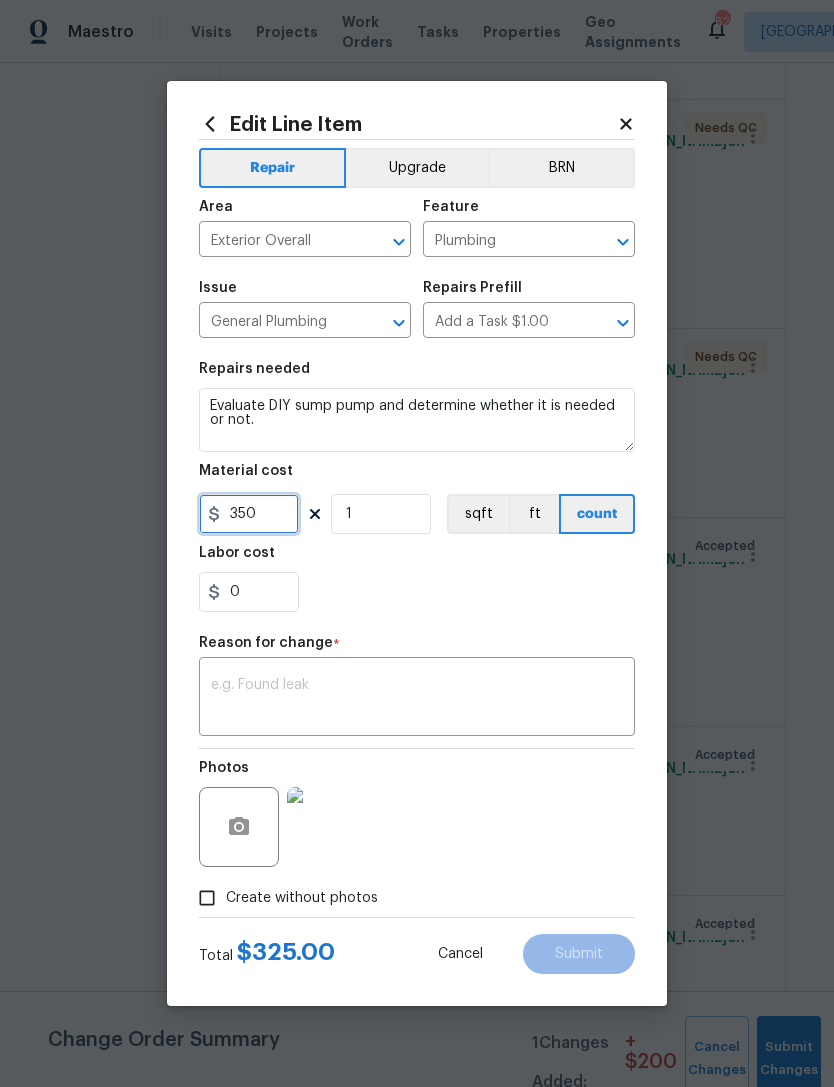 type on "350" 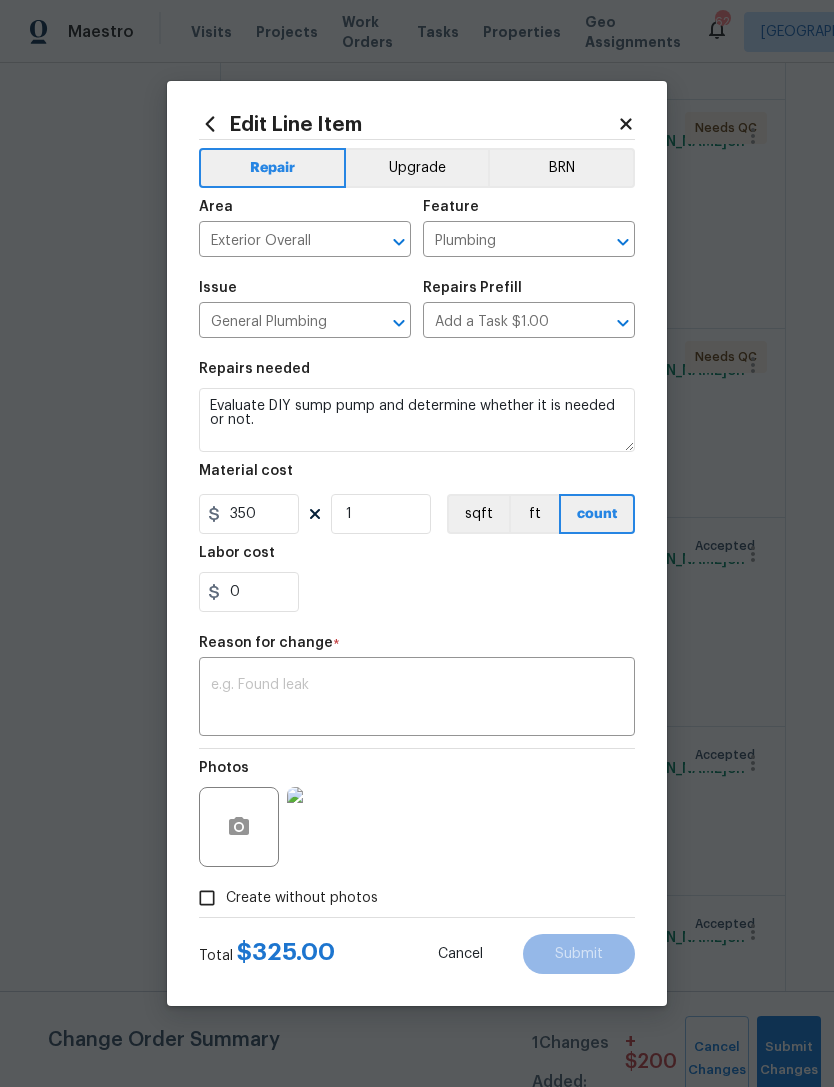 click on "0" at bounding box center (417, 592) 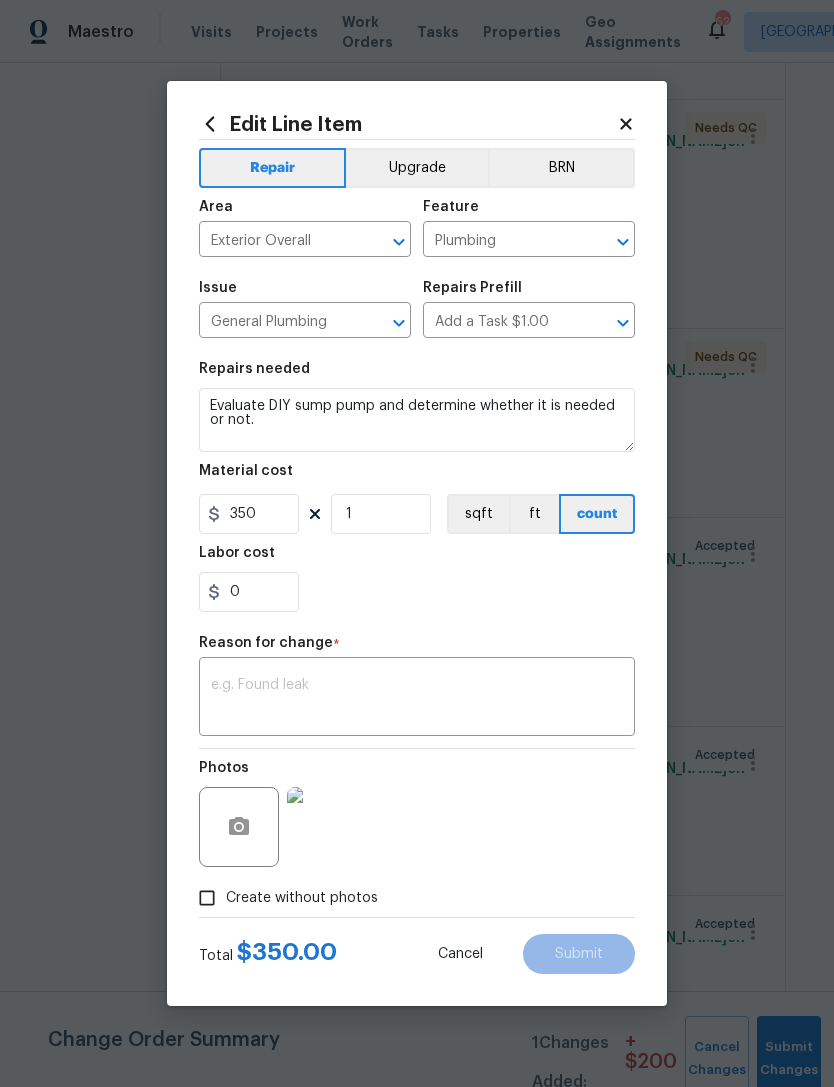 click at bounding box center [417, 699] 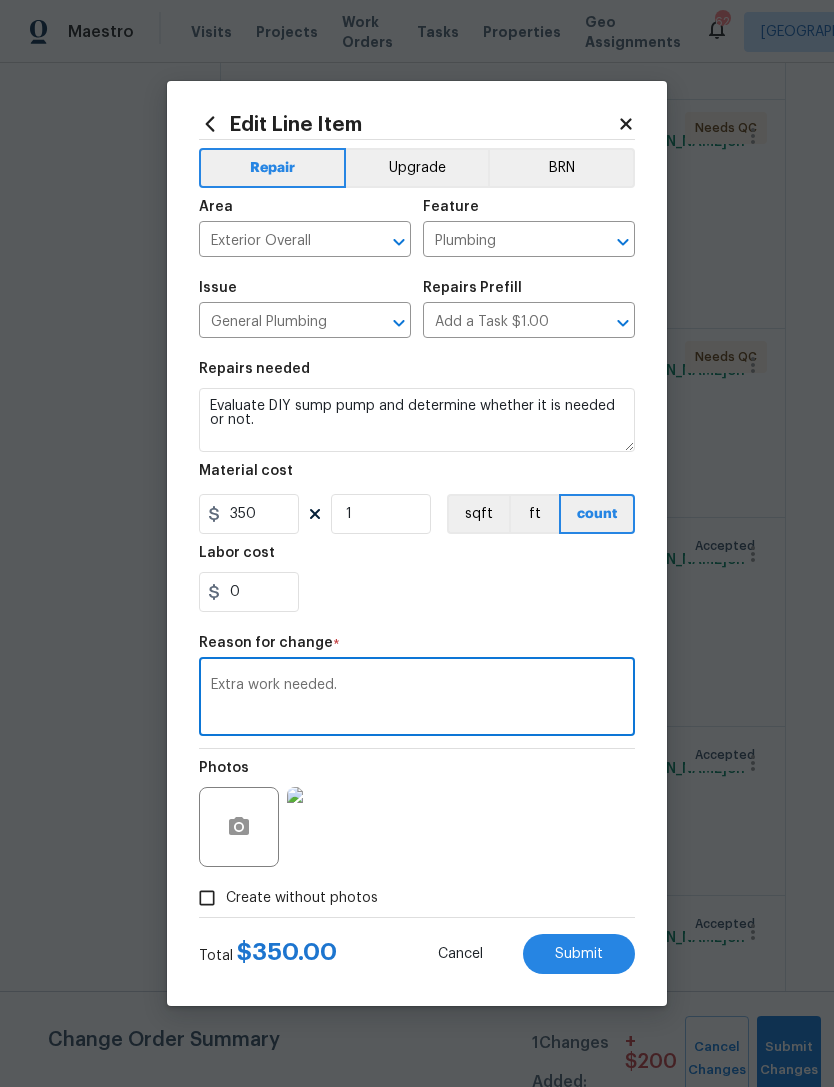 type on "Extra work needed." 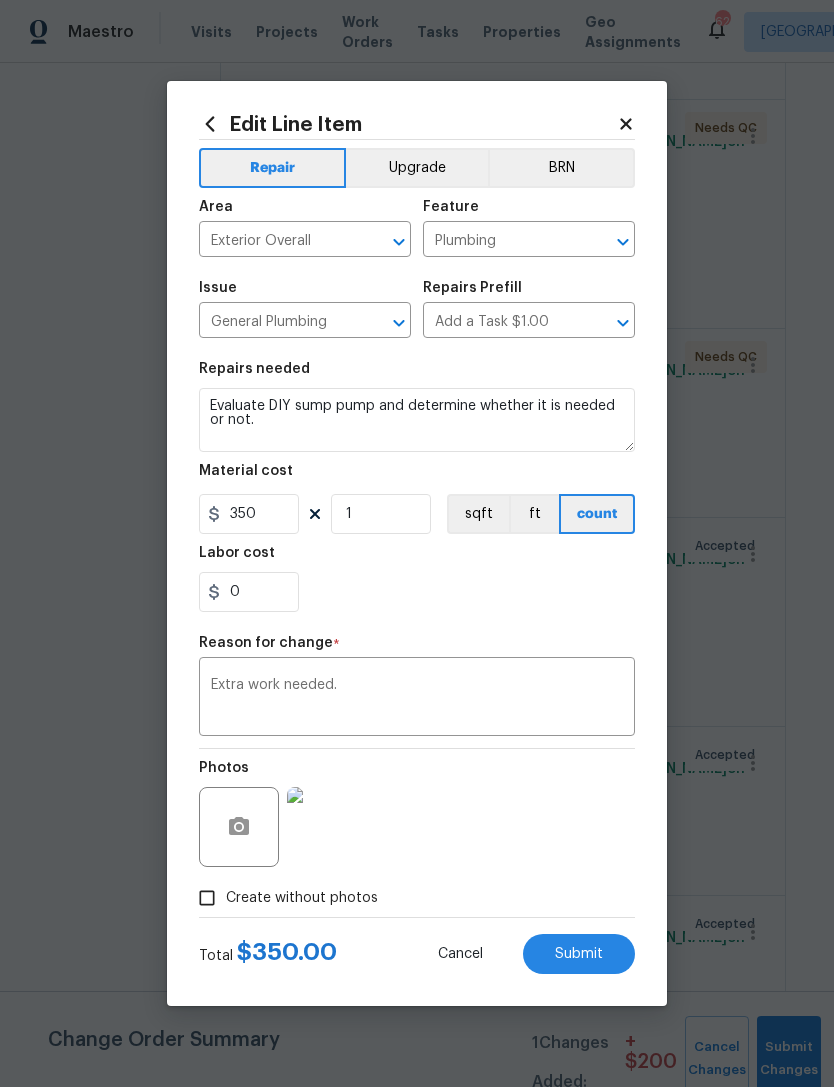 click on "Submit" at bounding box center (579, 954) 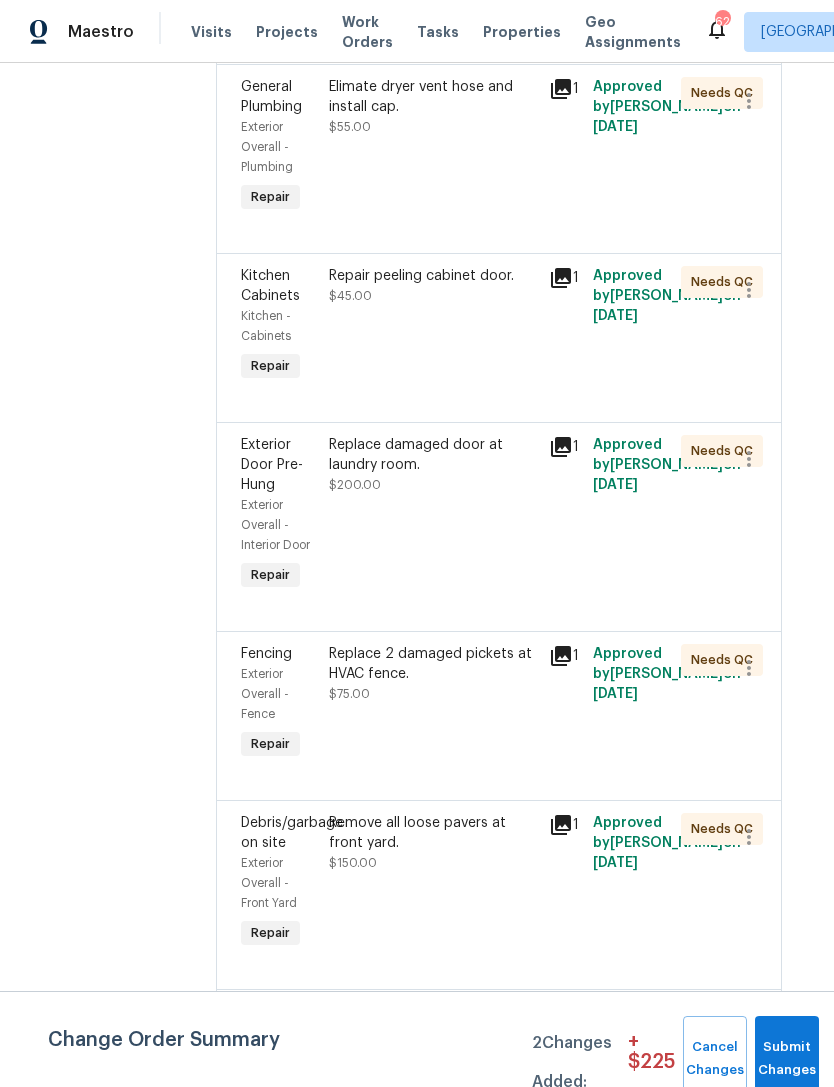 scroll, scrollTop: 3380, scrollLeft: 17, axis: both 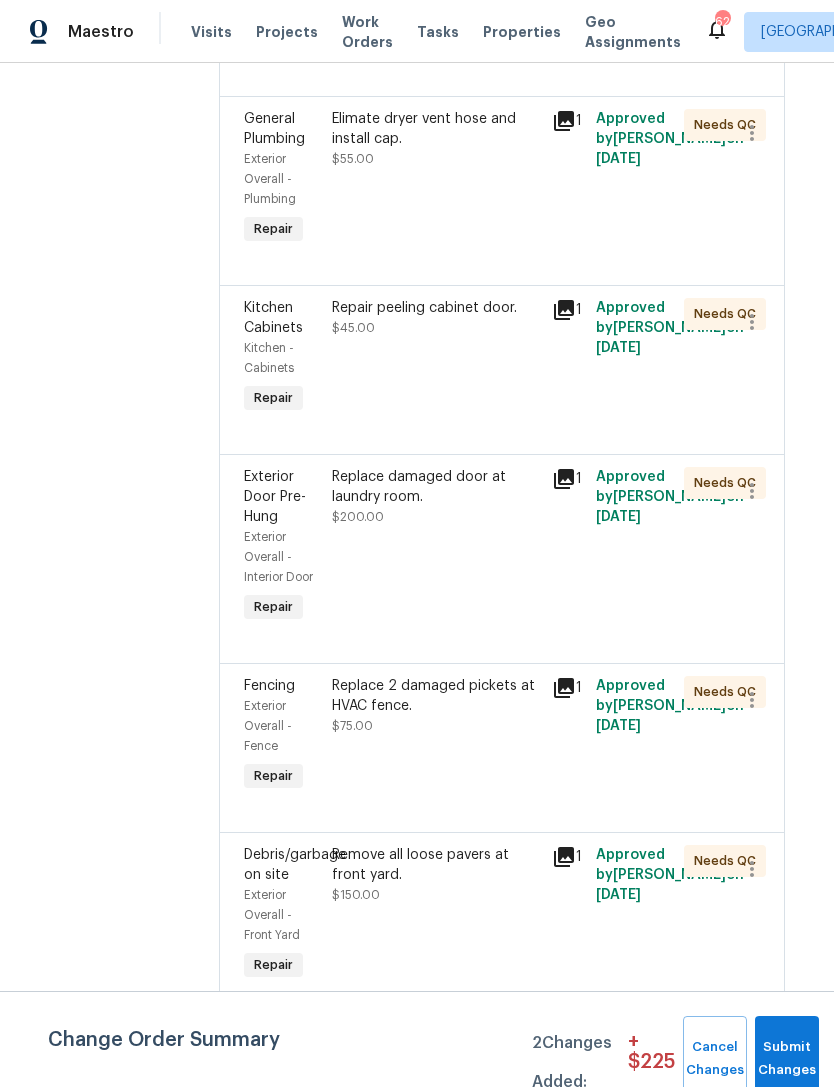 click on "Replace damaged door at laundry room. $200.00" at bounding box center [436, 547] 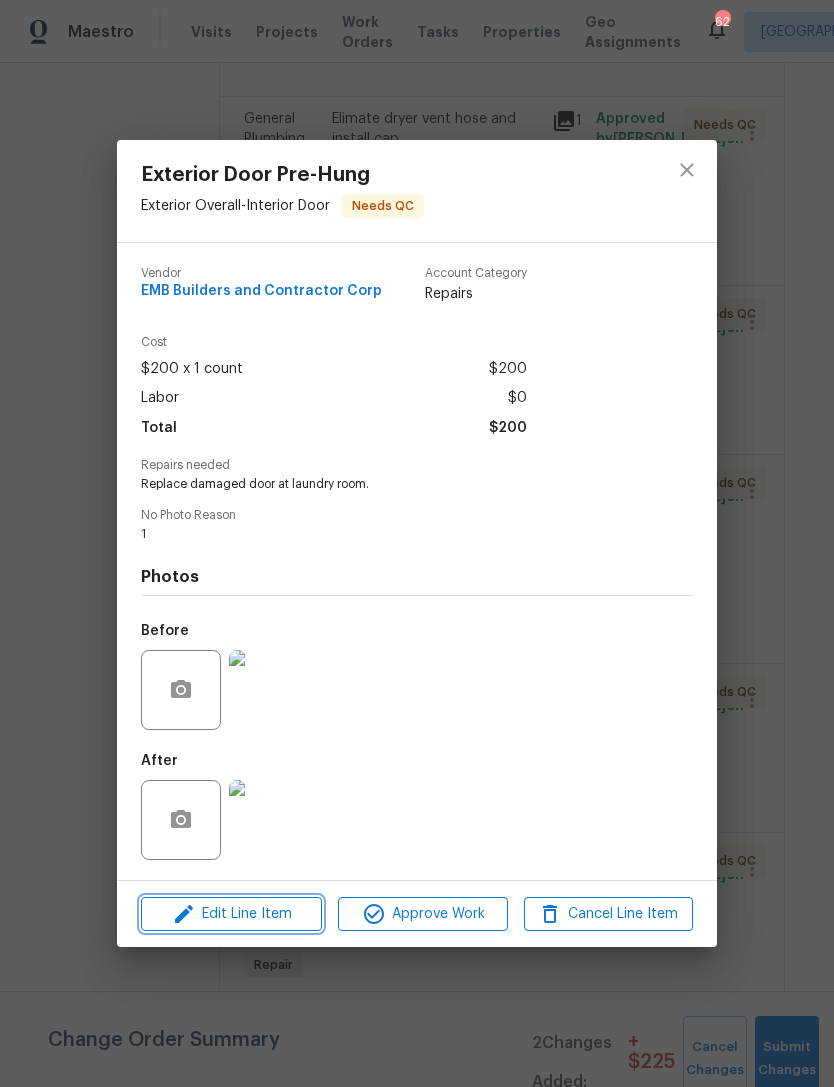 click on "Edit Line Item" at bounding box center [231, 914] 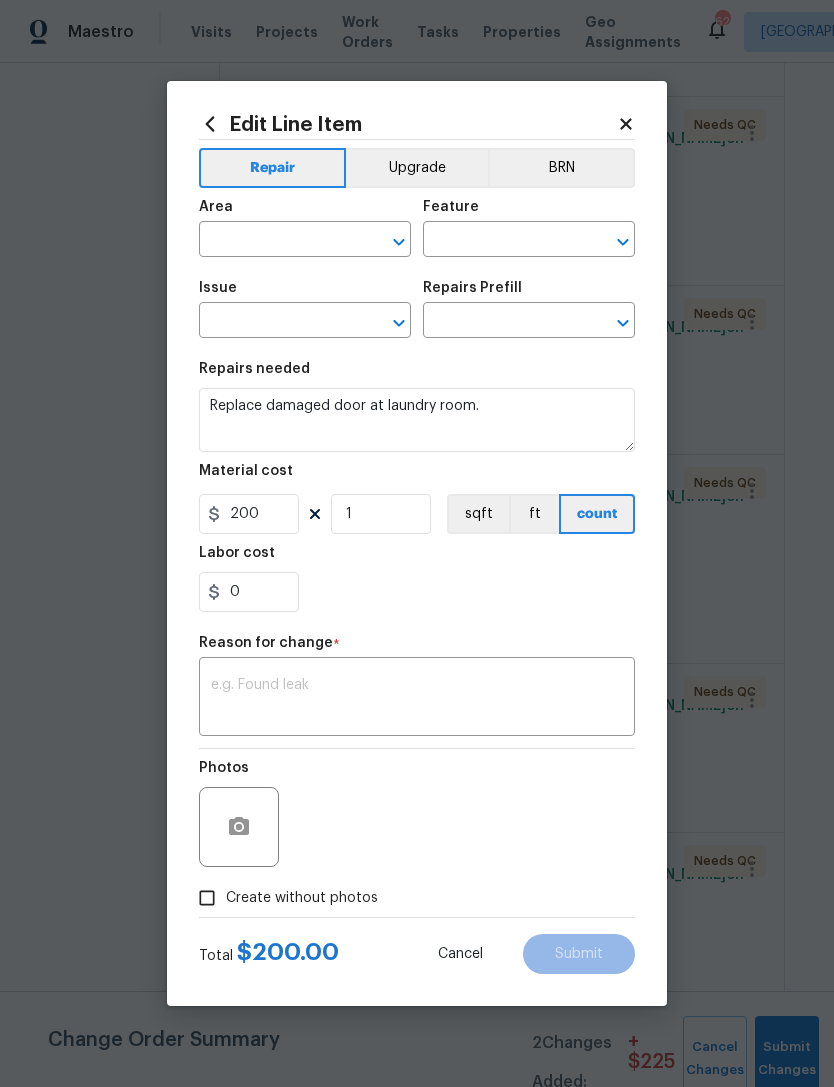 type on "Exterior Overall" 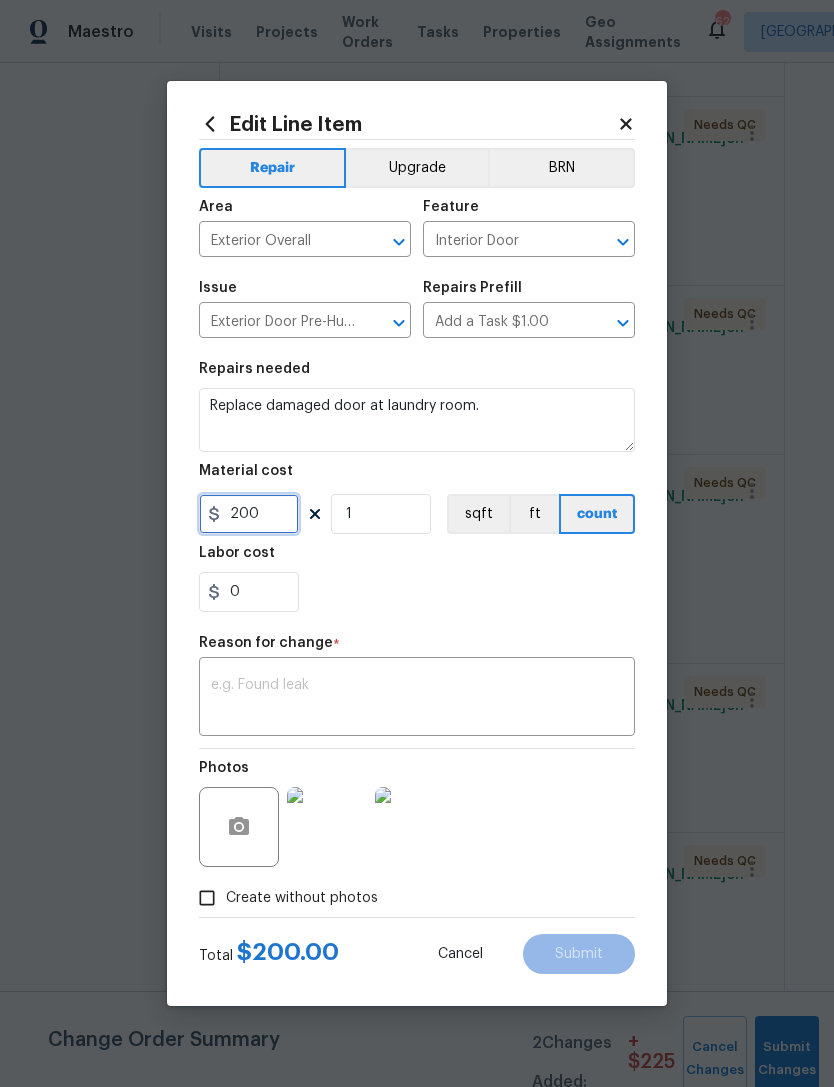 click on "200" at bounding box center (249, 514) 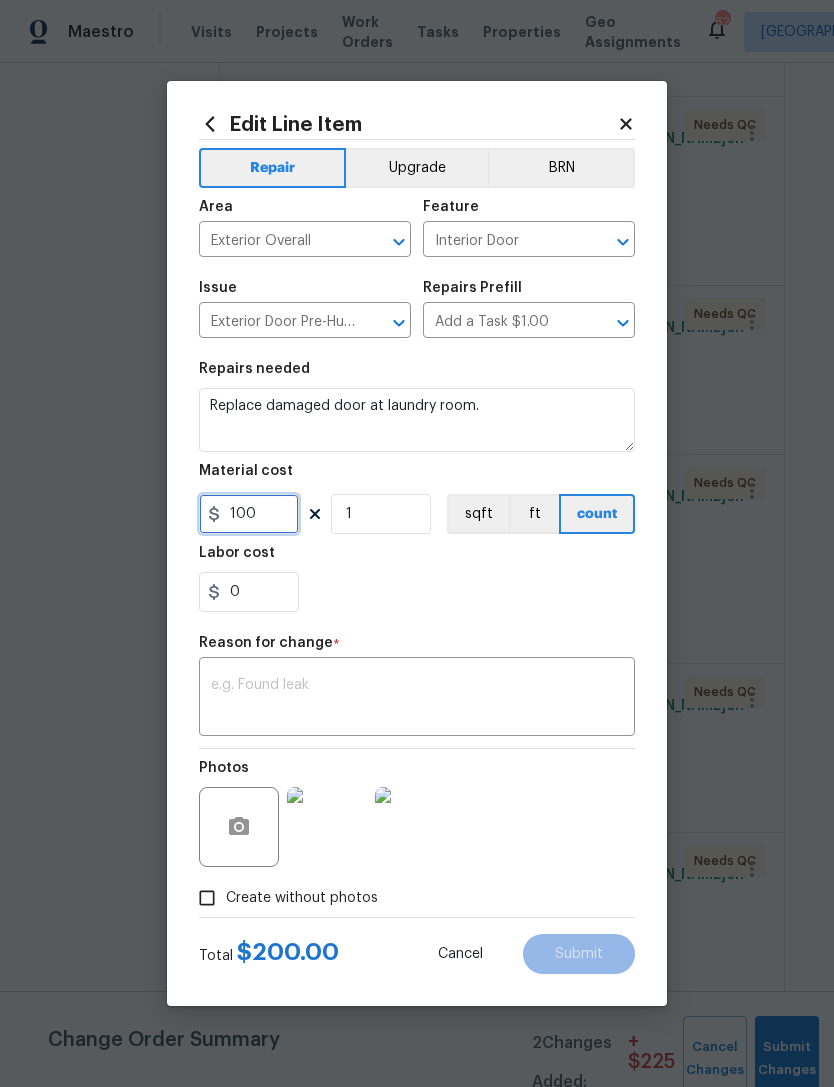 type on "100" 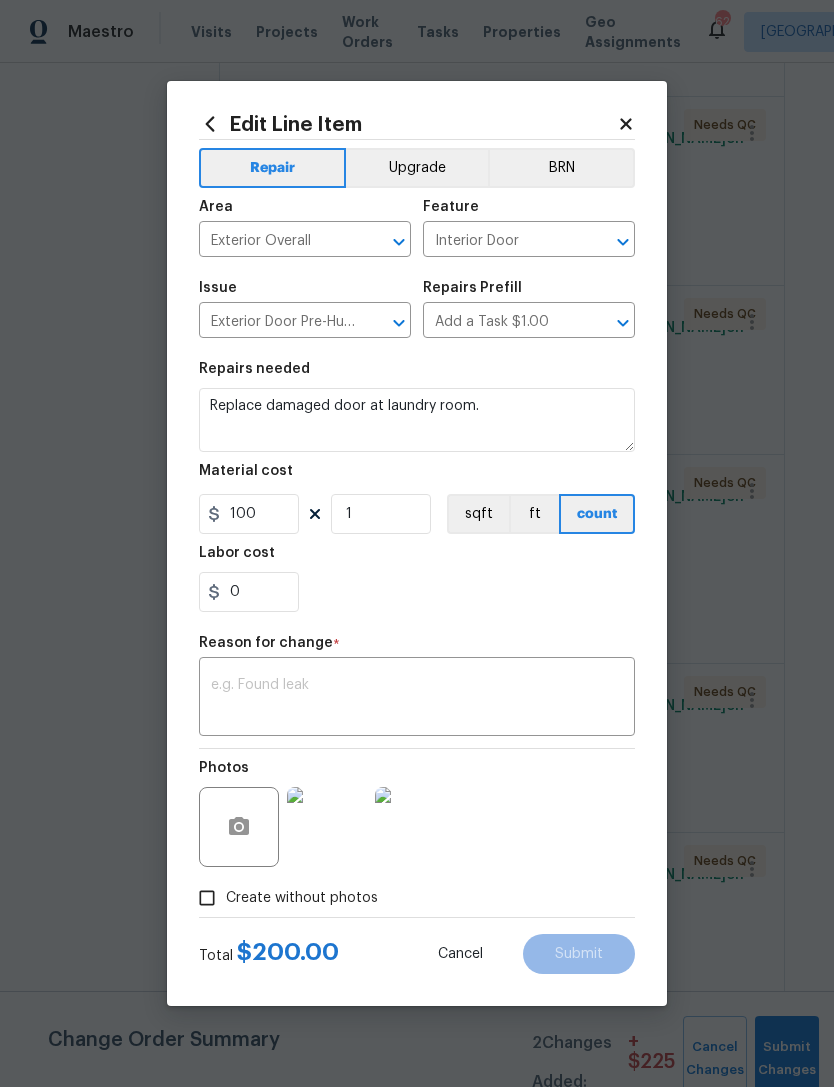 click at bounding box center (417, 699) 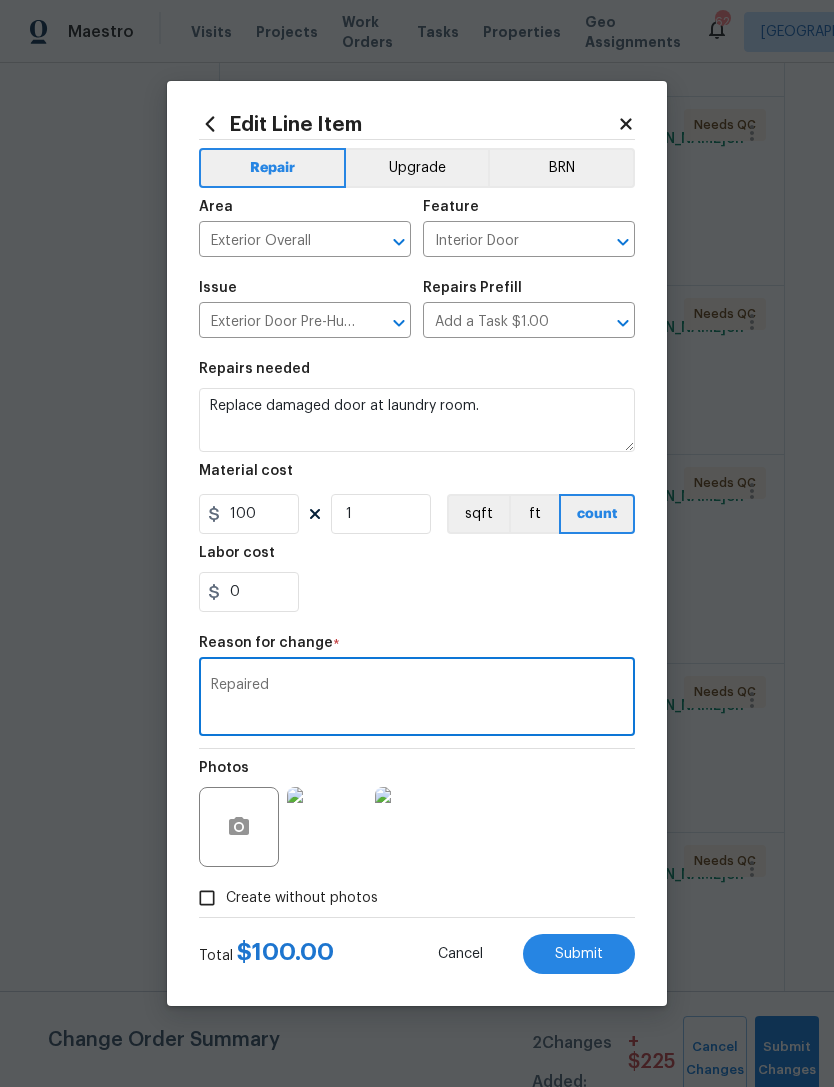 type on "Repaired" 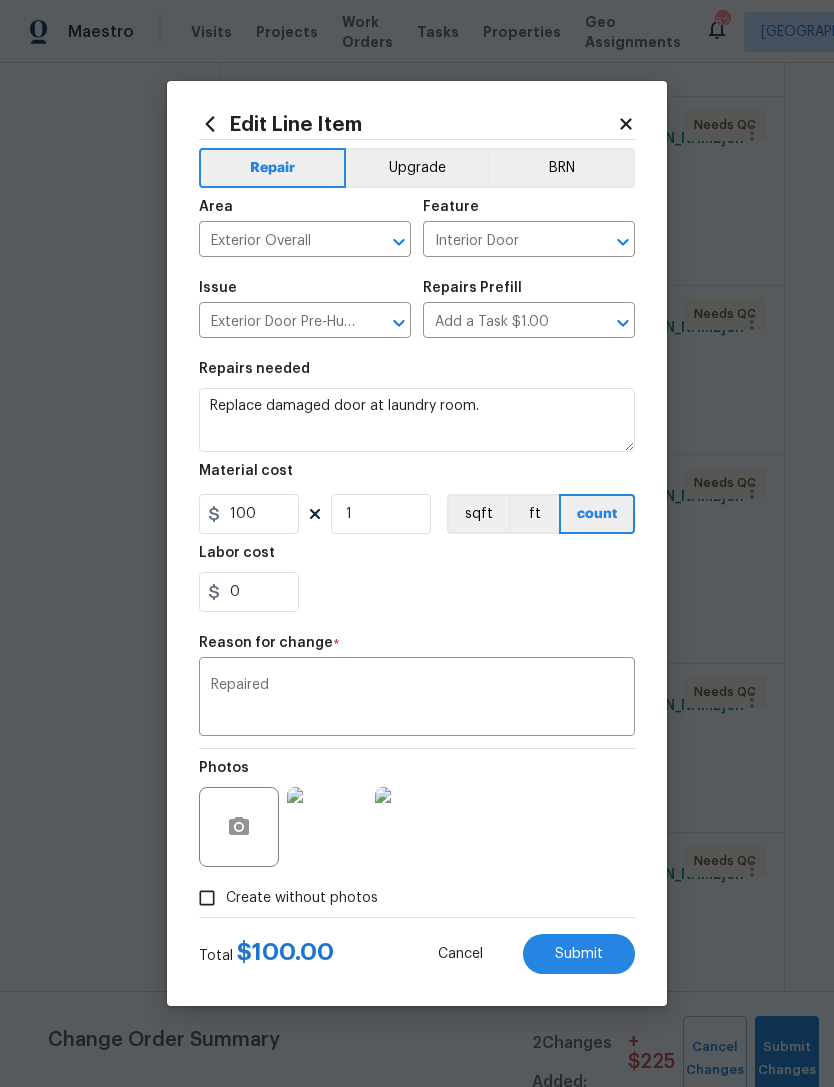click on "Submit" at bounding box center [579, 954] 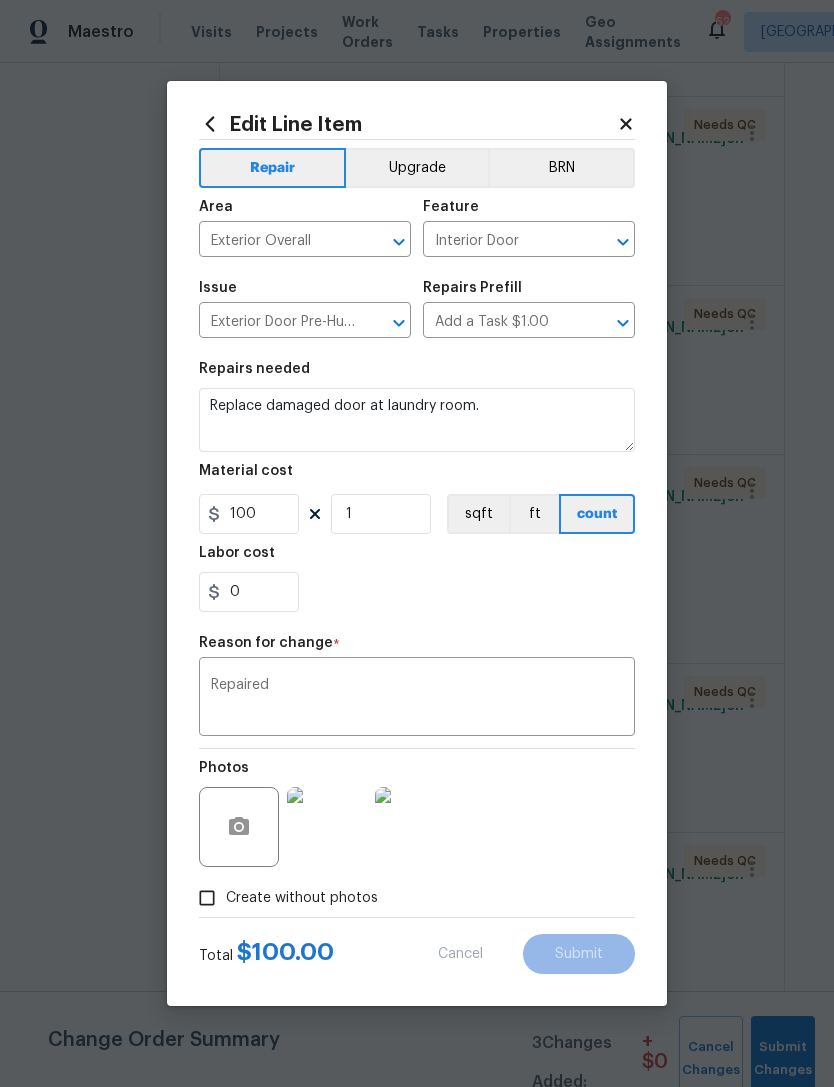 type on "200" 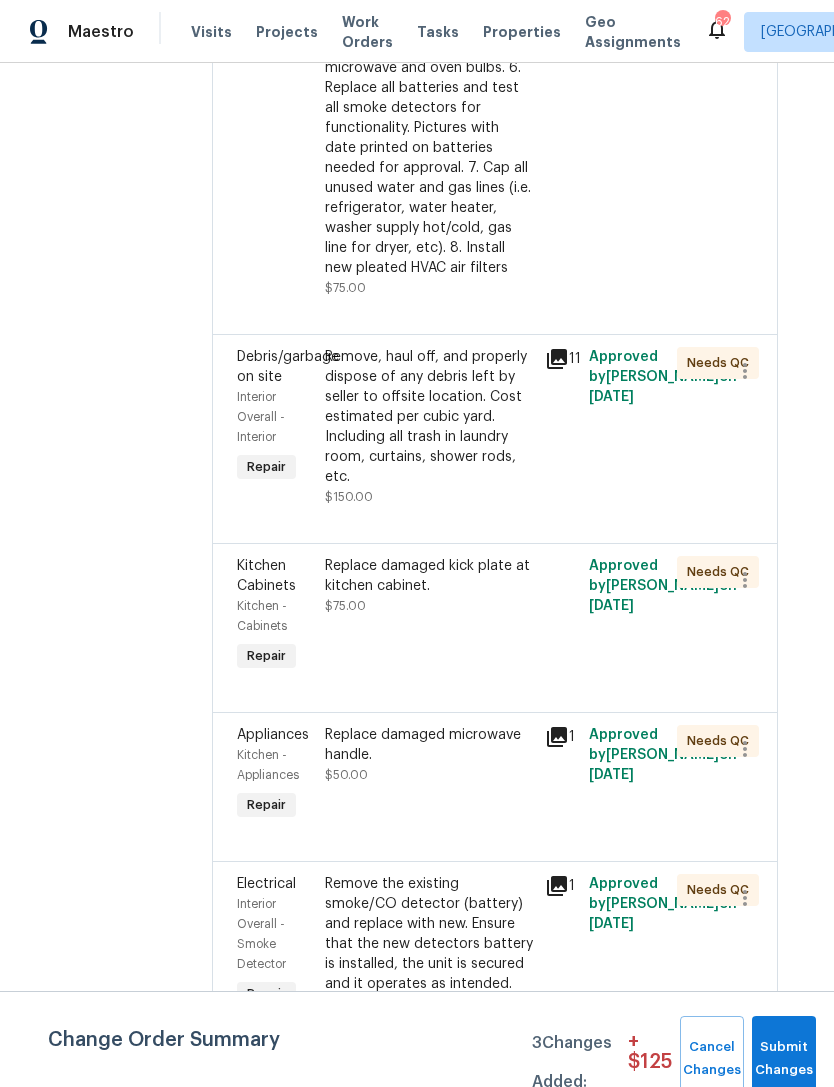 scroll, scrollTop: 7183, scrollLeft: 24, axis: both 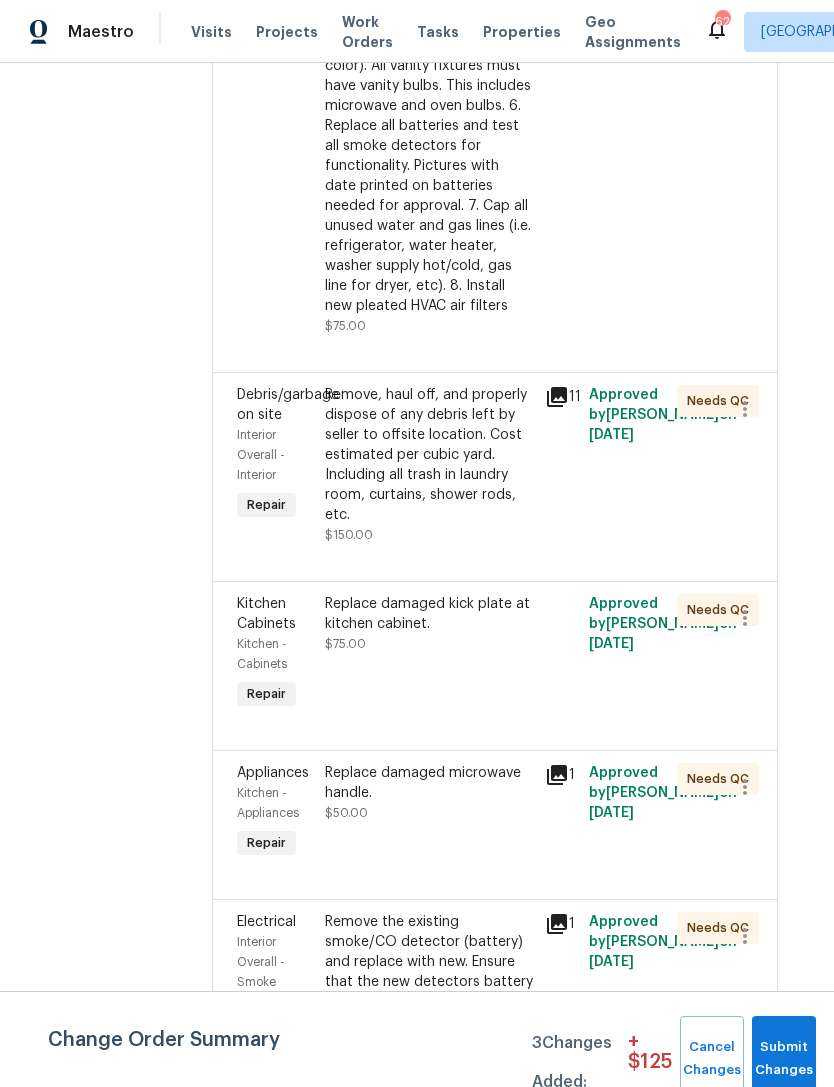 click on "Replace damaged microwave handle. $50.00" at bounding box center [429, 813] 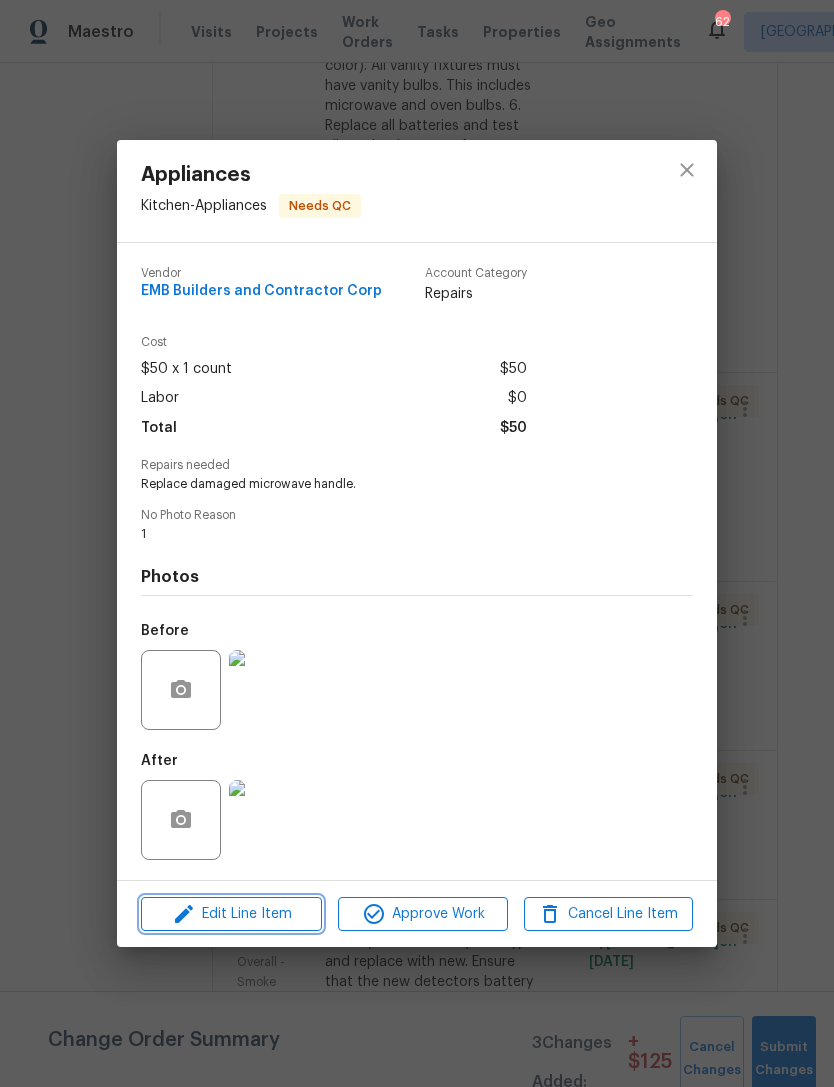 click on "Edit Line Item" at bounding box center (231, 914) 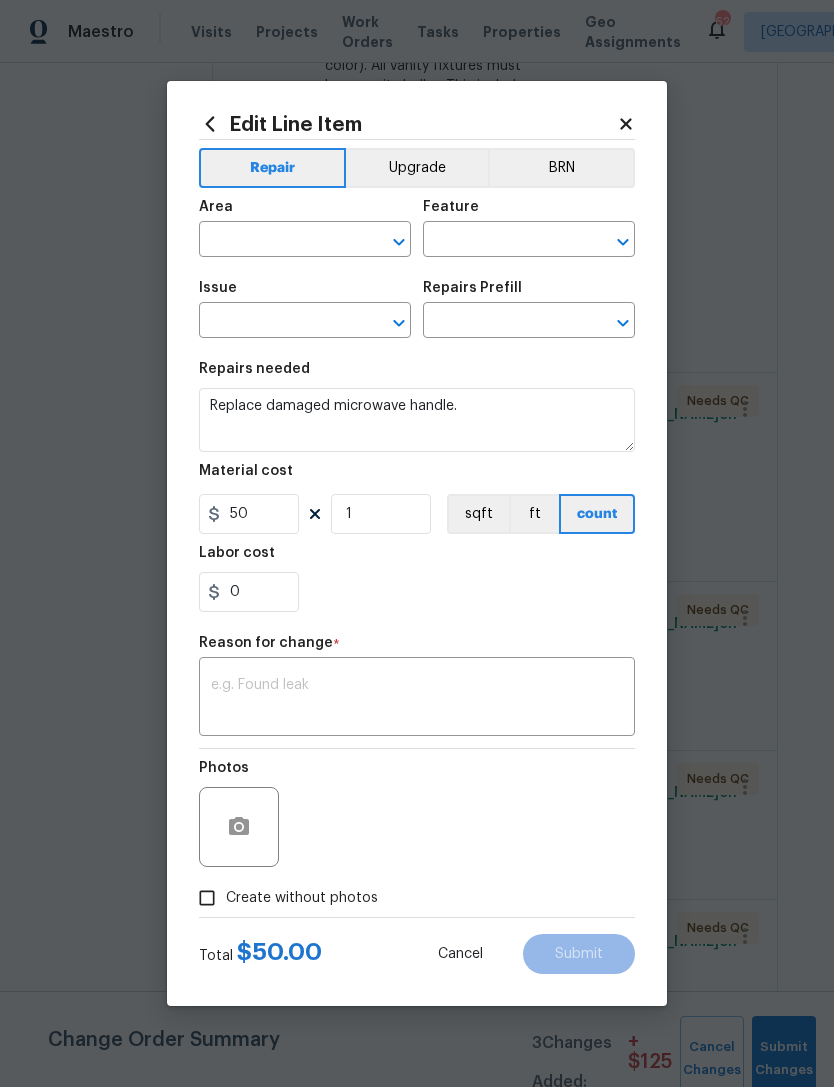 type on "Kitchen" 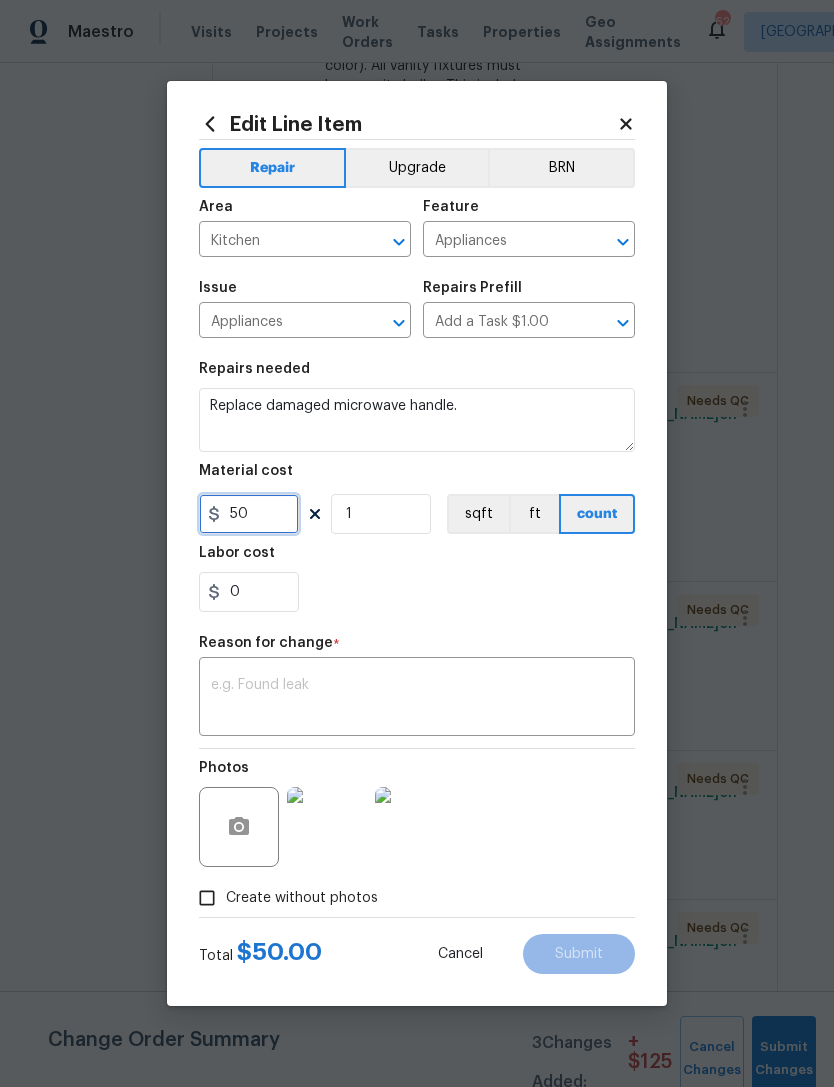 click on "50" at bounding box center [249, 514] 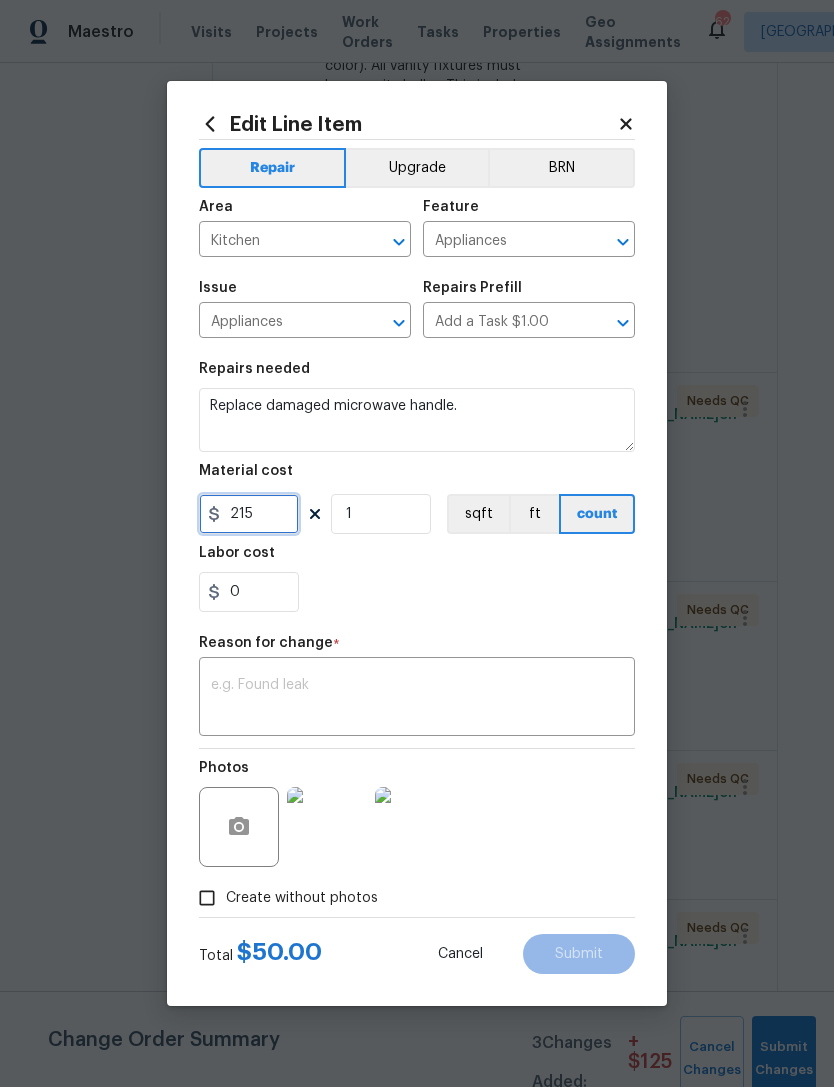 type on "215" 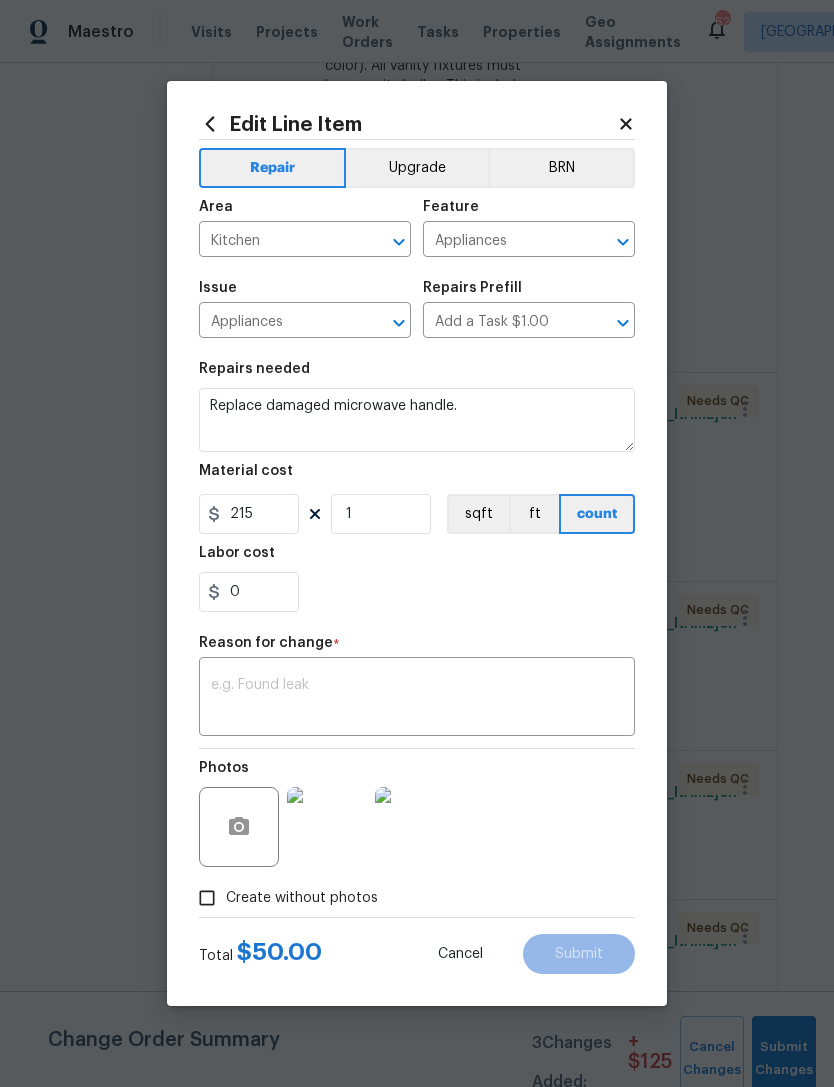 click on "0" at bounding box center (417, 592) 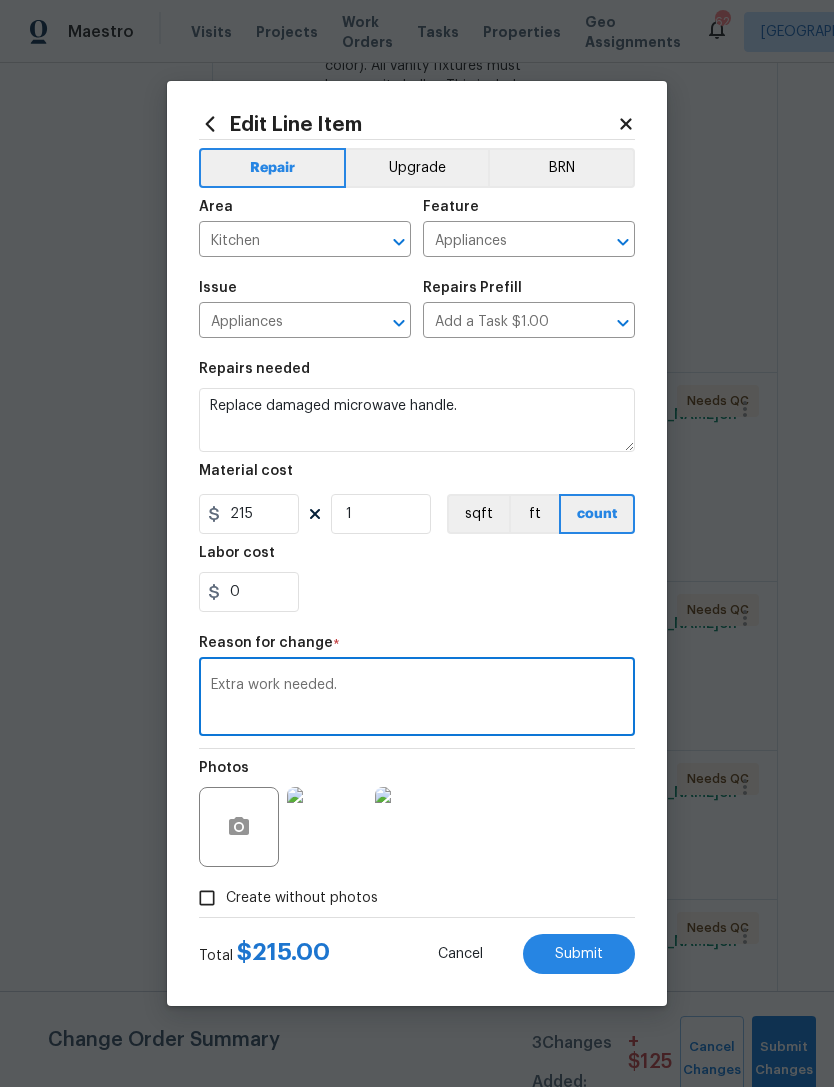 type on "Extra work needed." 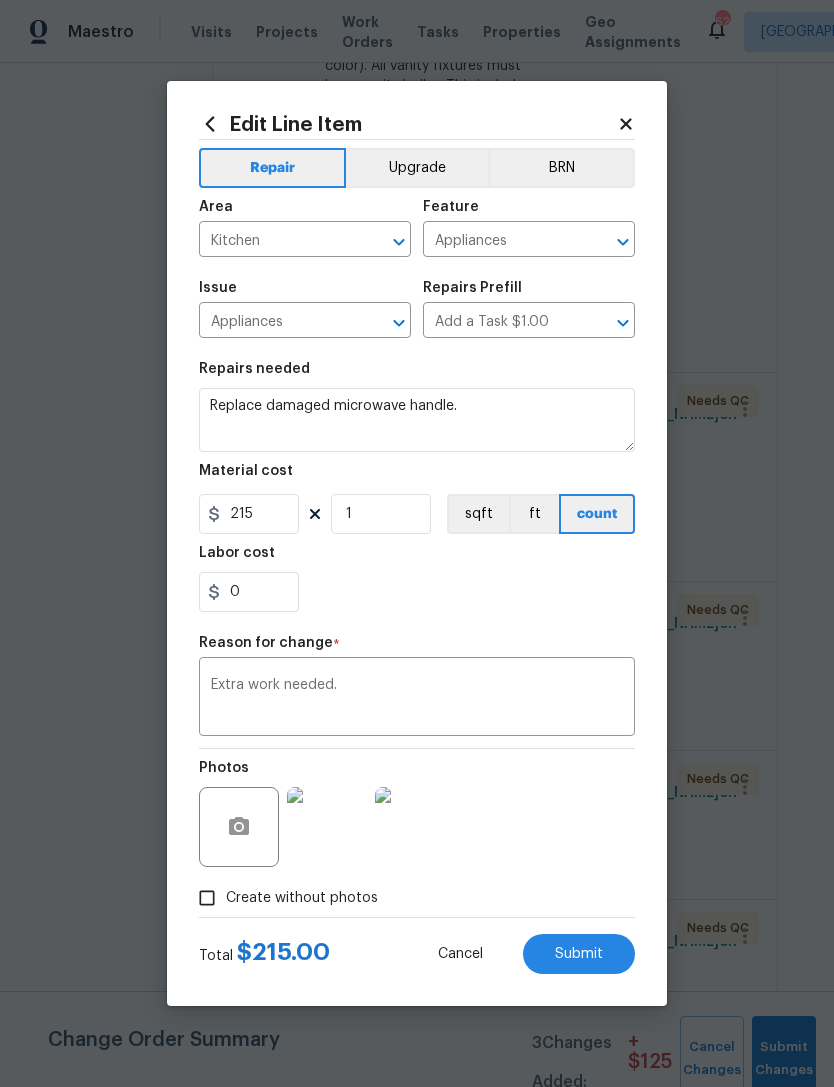 click on "Submit" at bounding box center [579, 954] 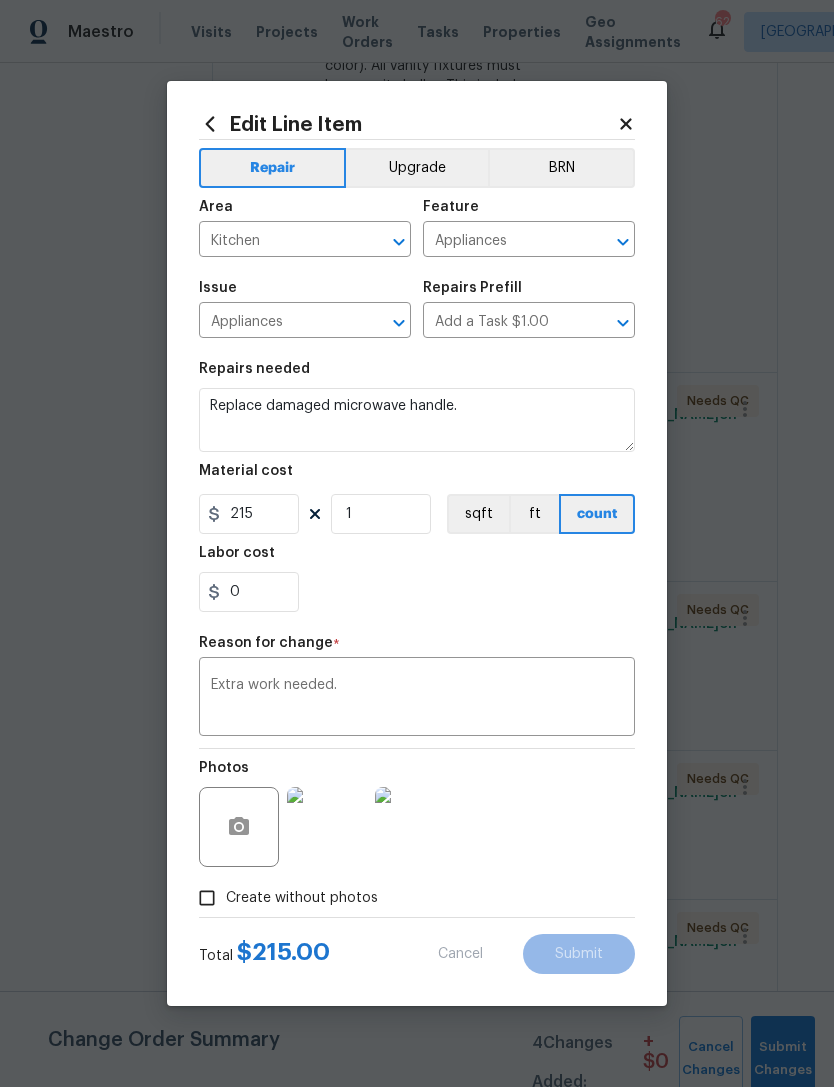type on "50" 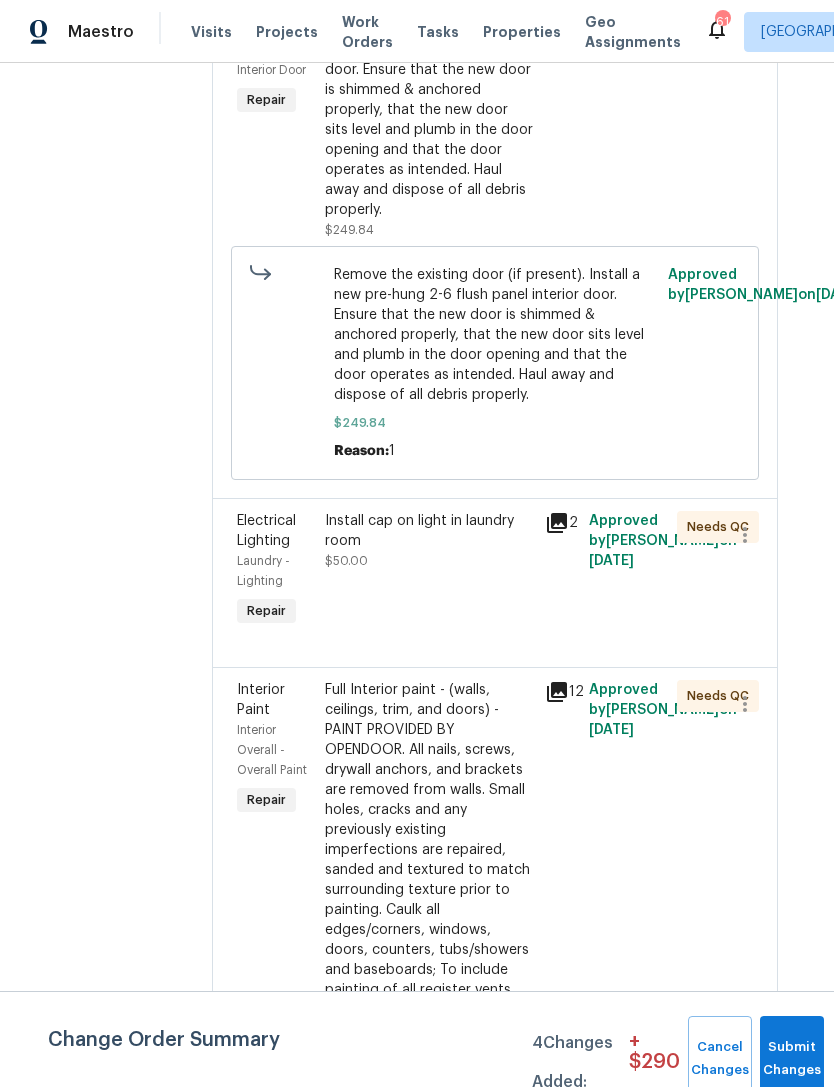 scroll, scrollTop: 4786, scrollLeft: 22, axis: both 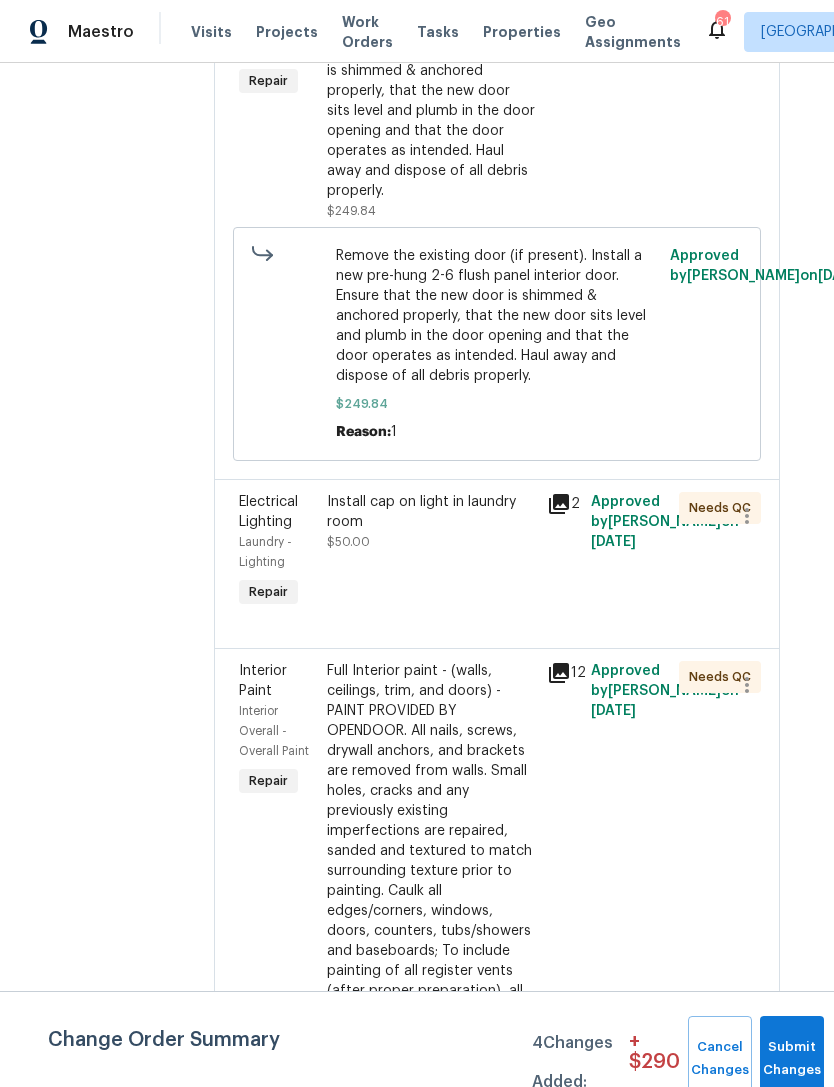 click on "Install cap on light in laundry room $50.00" at bounding box center (431, 552) 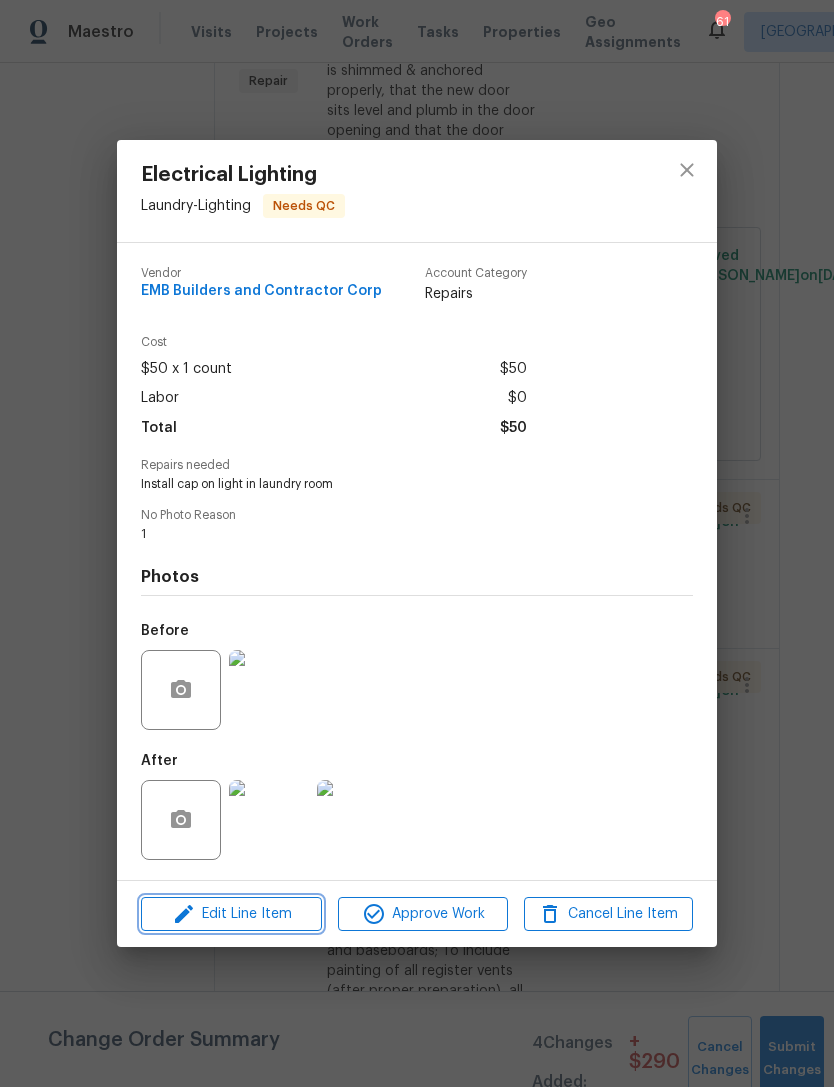 click on "Edit Line Item" at bounding box center [231, 914] 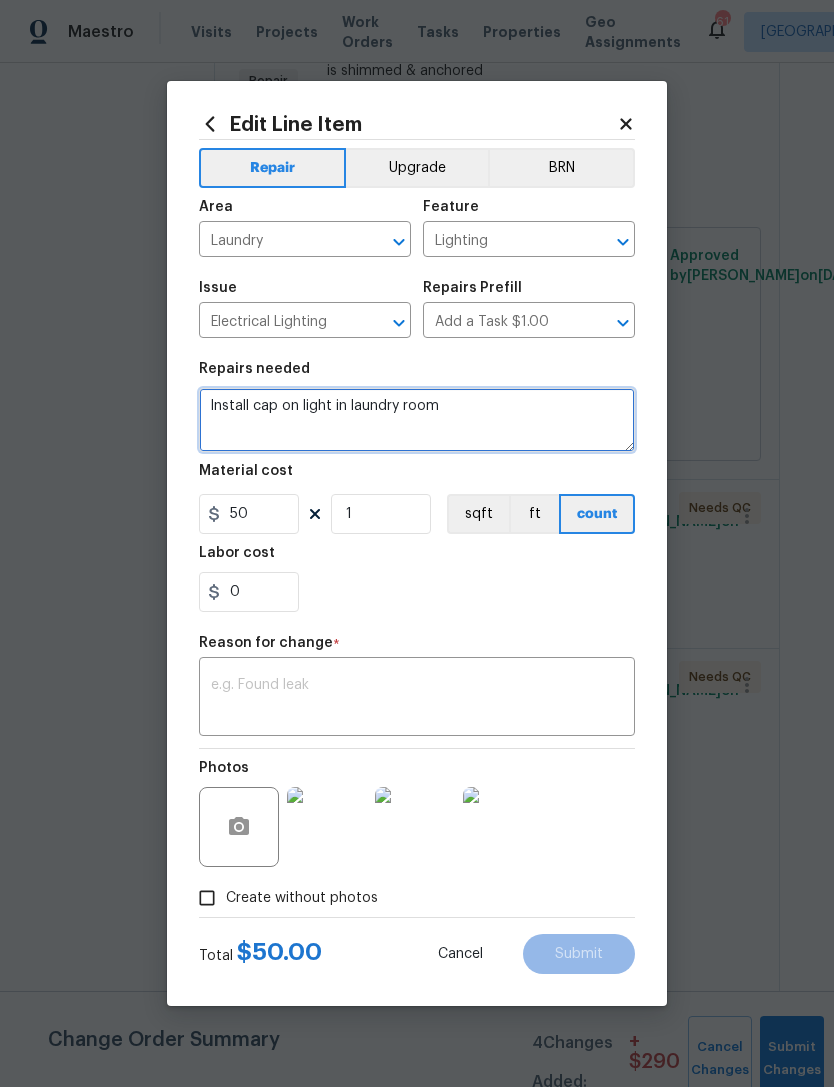 click on "Install cap on light in laundry room" at bounding box center (417, 420) 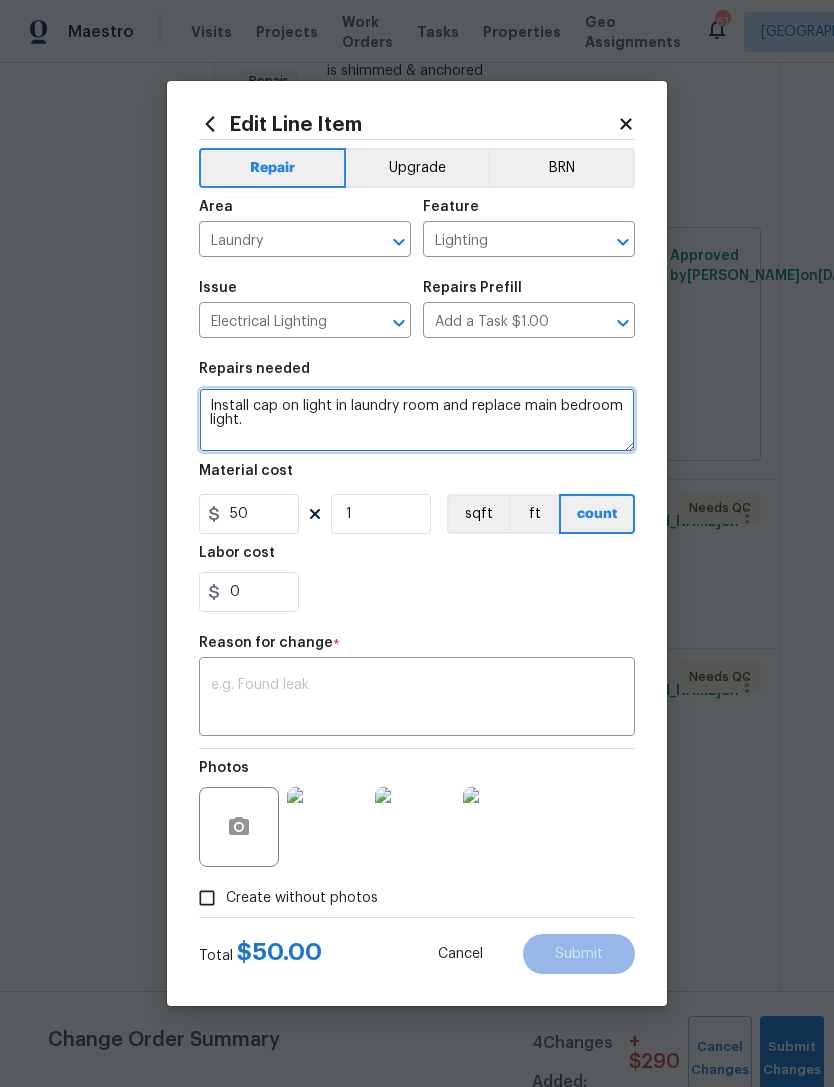 type on "Install cap on light in laundry room and replace main bedroom light." 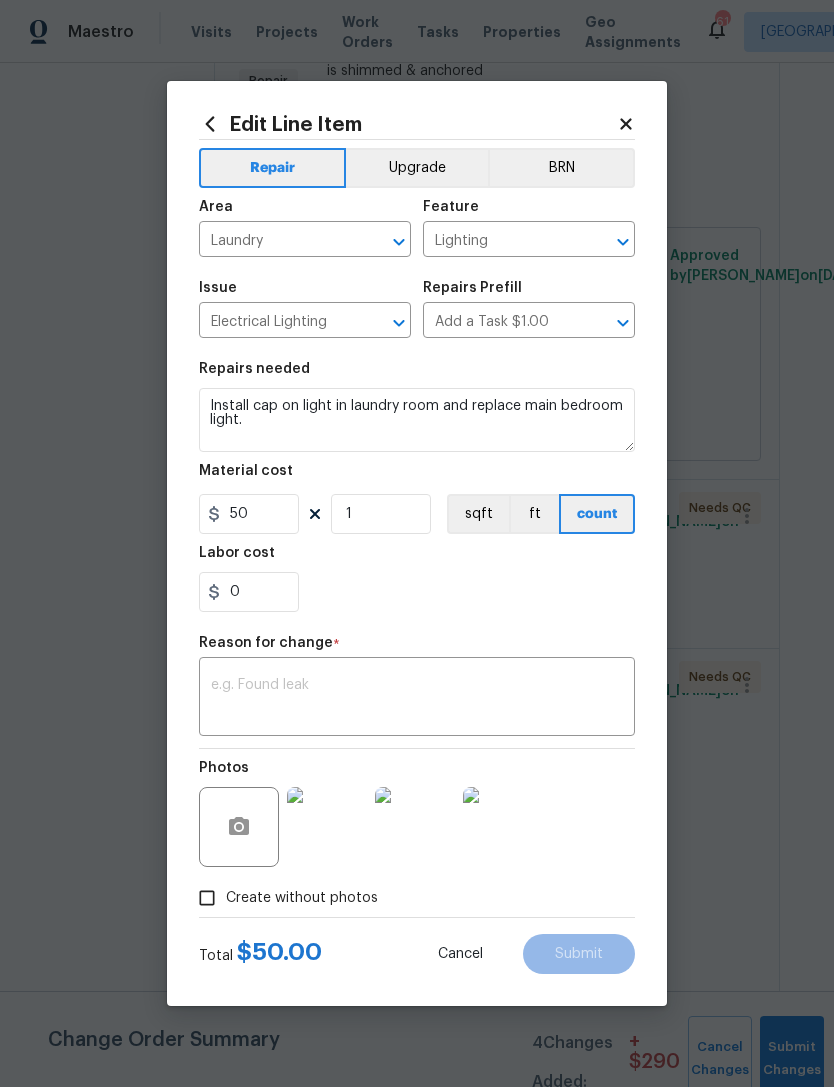 click at bounding box center [417, 699] 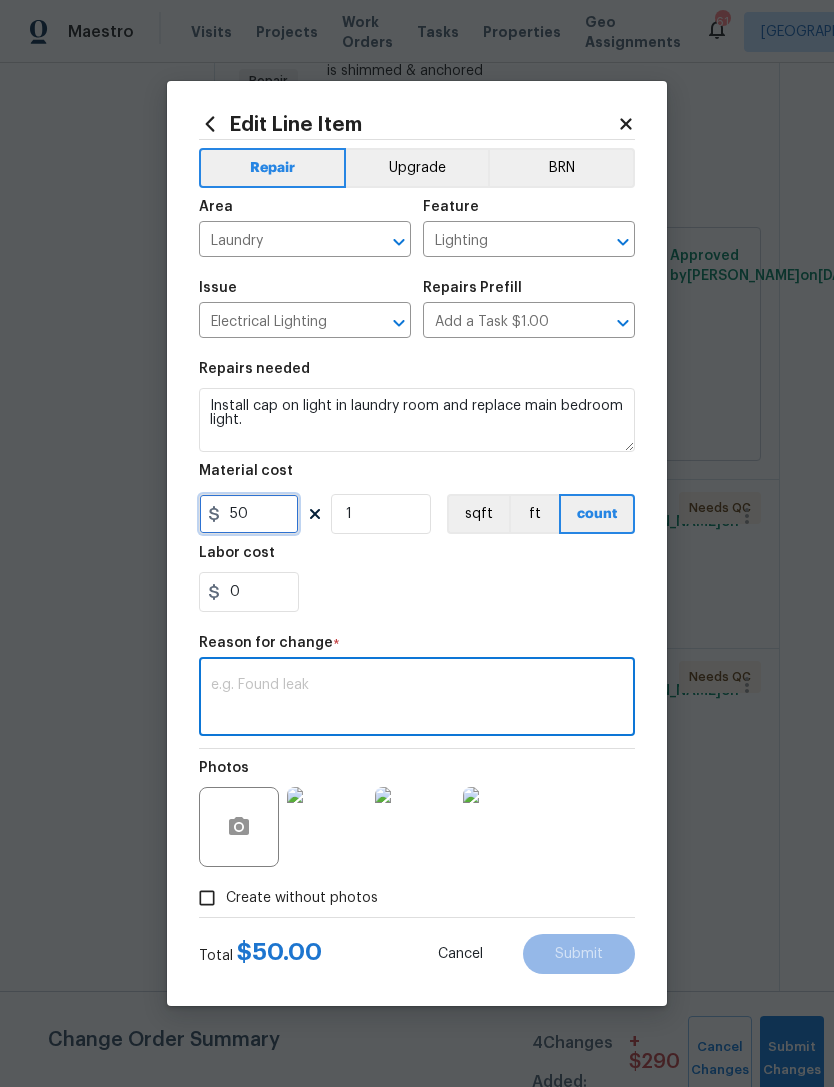 click on "50" at bounding box center [249, 514] 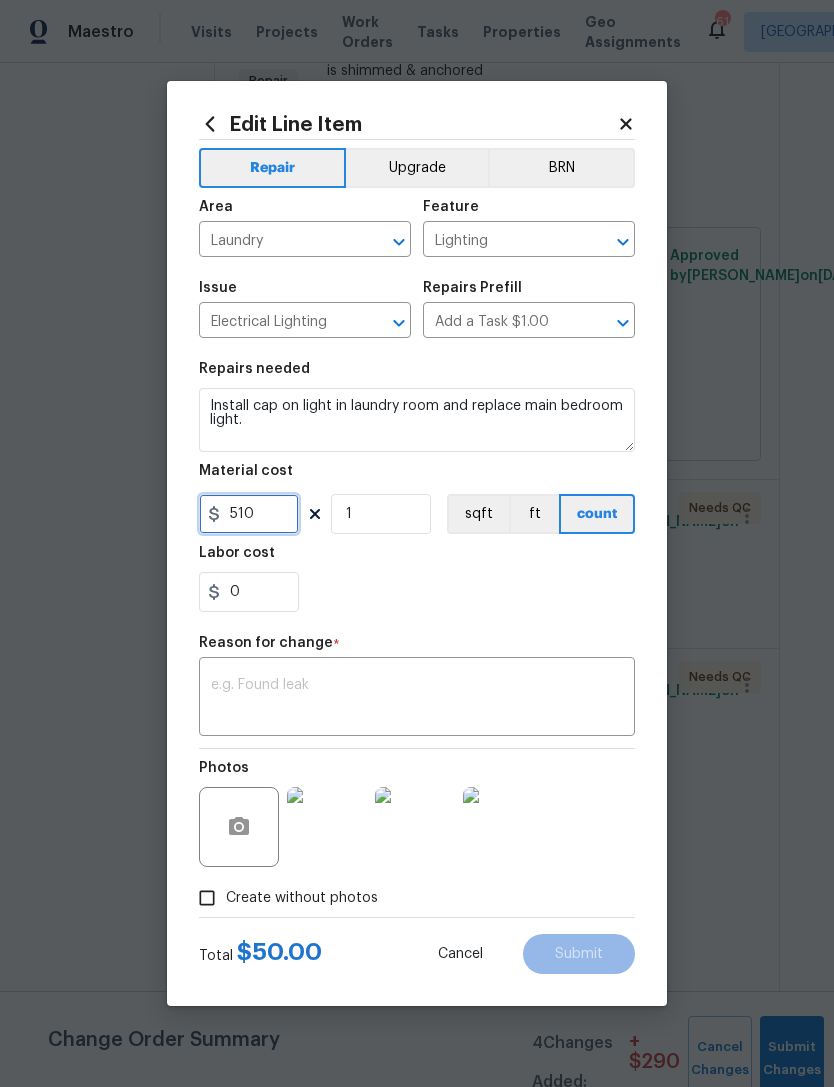 type on "510" 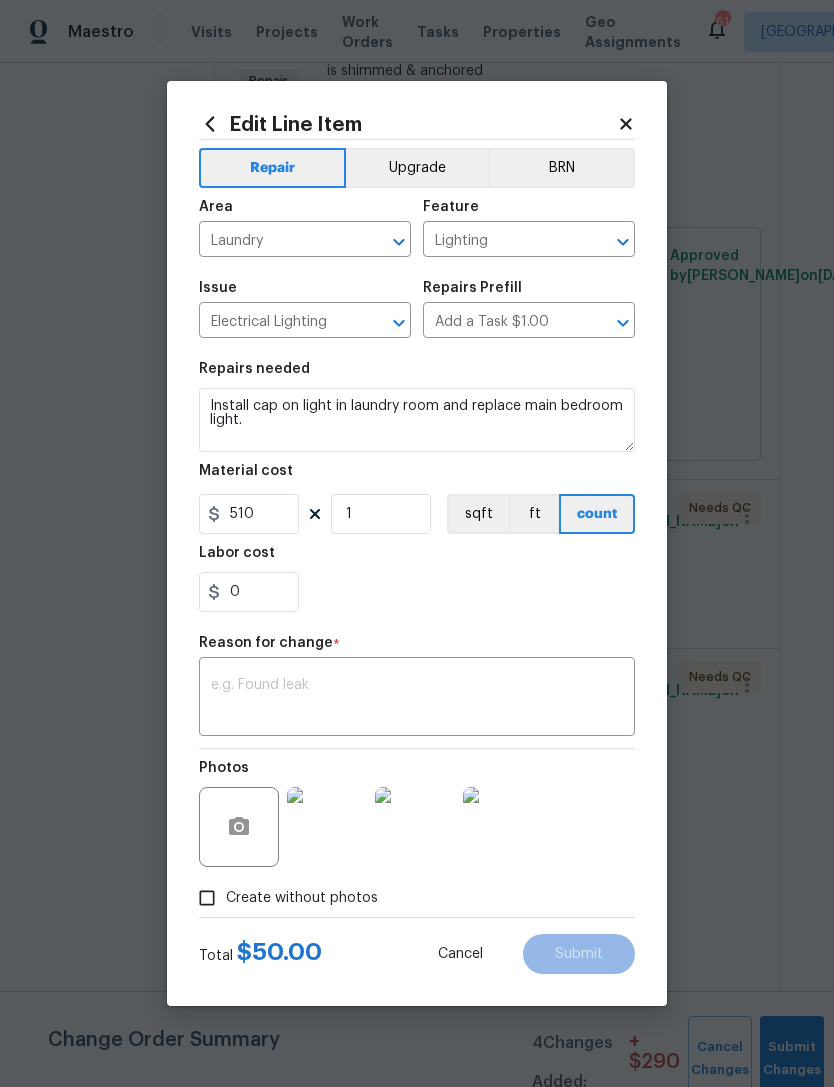click at bounding box center (417, 699) 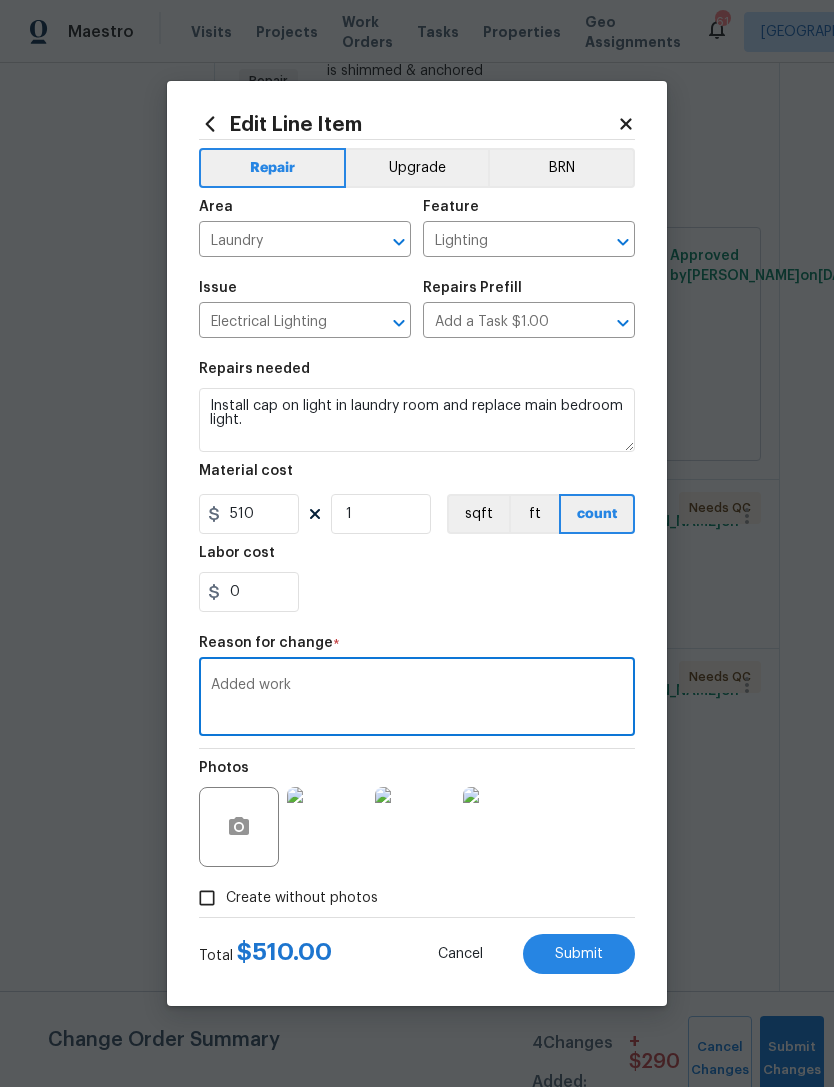 type on "Added work" 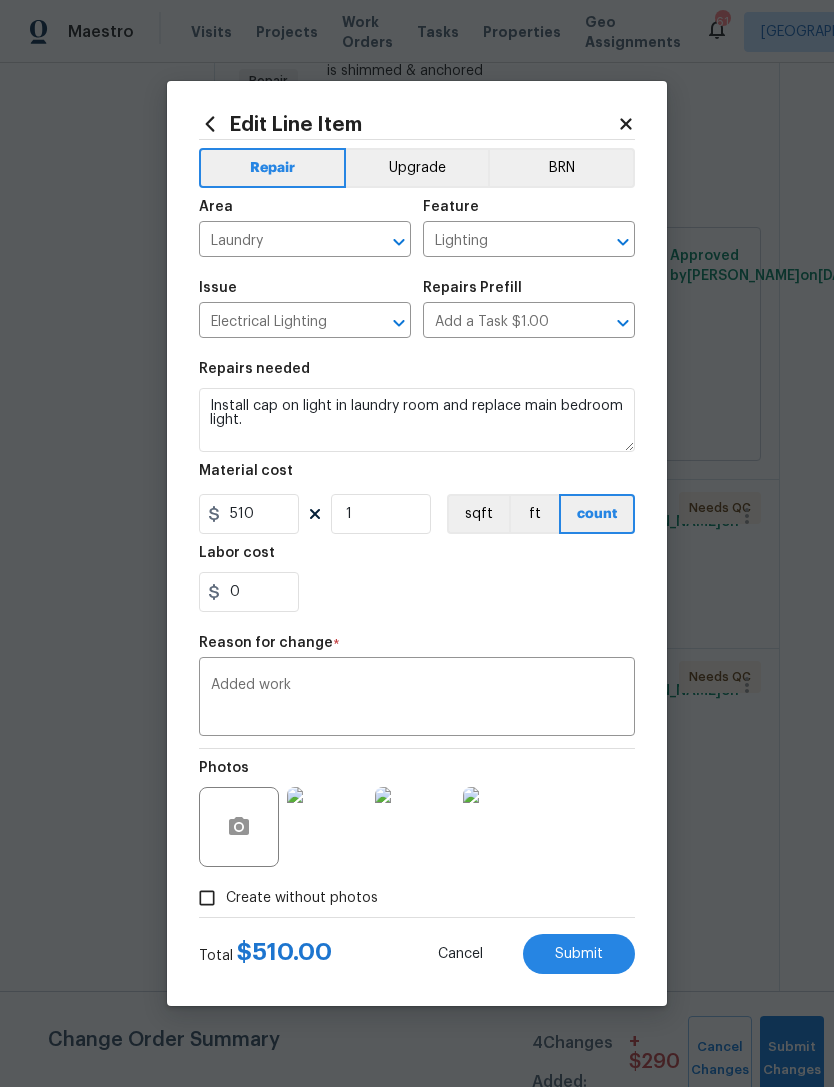 click on "Submit" at bounding box center (579, 954) 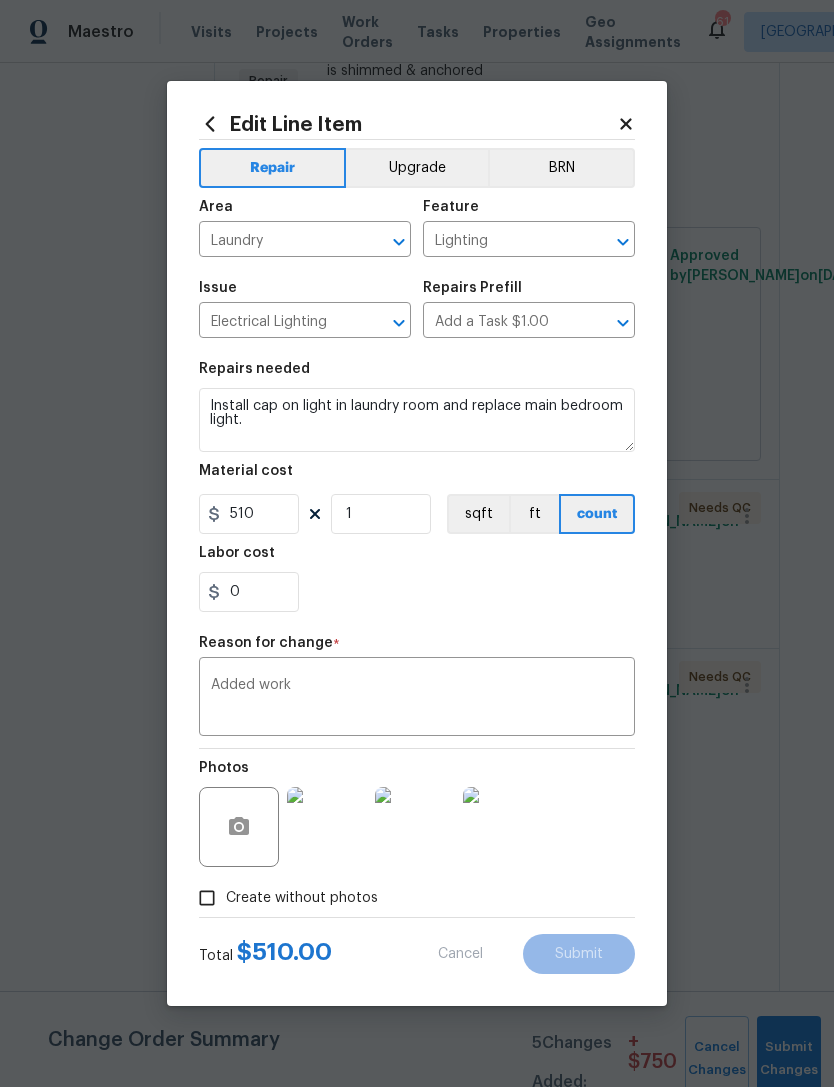 type on "Install cap on light in laundry room" 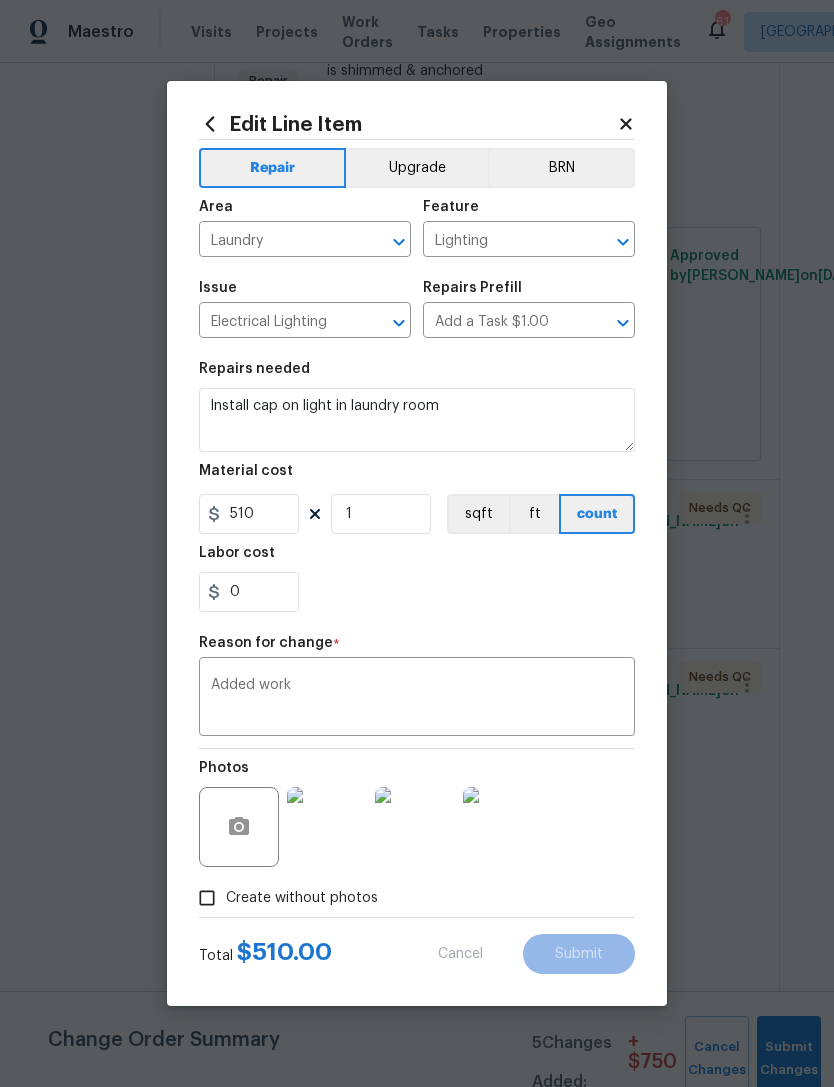 type on "50" 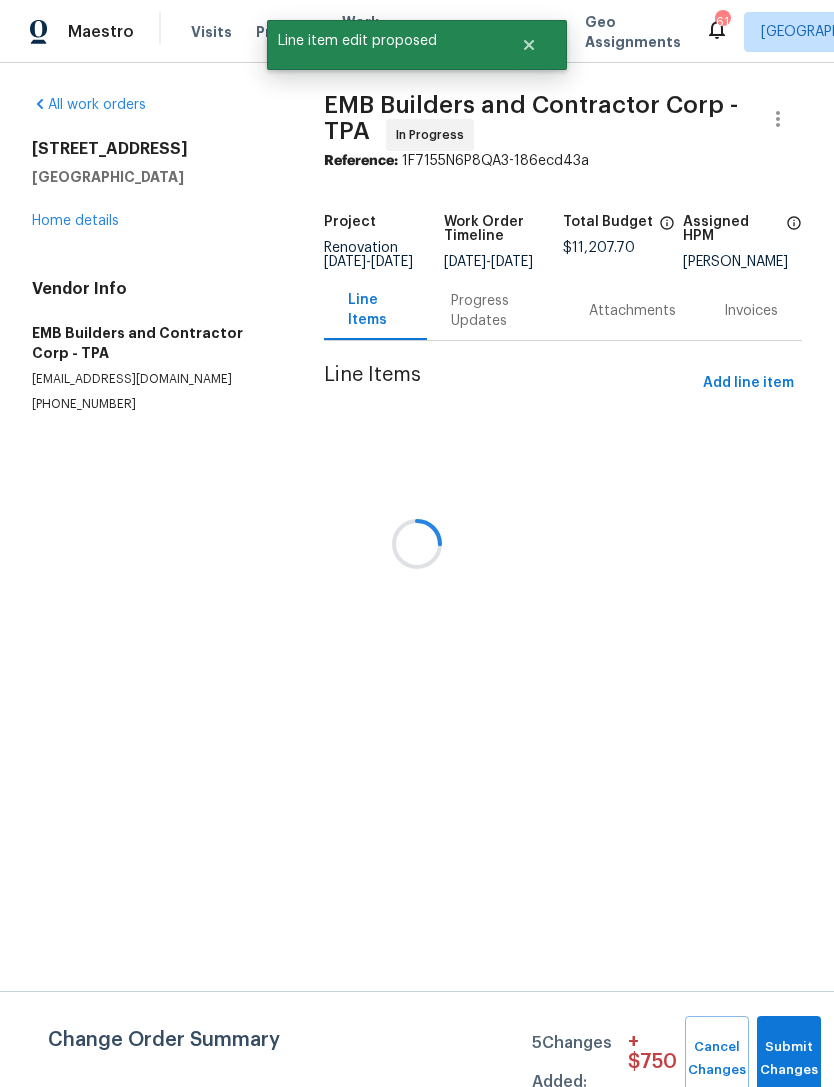 scroll, scrollTop: 0, scrollLeft: 0, axis: both 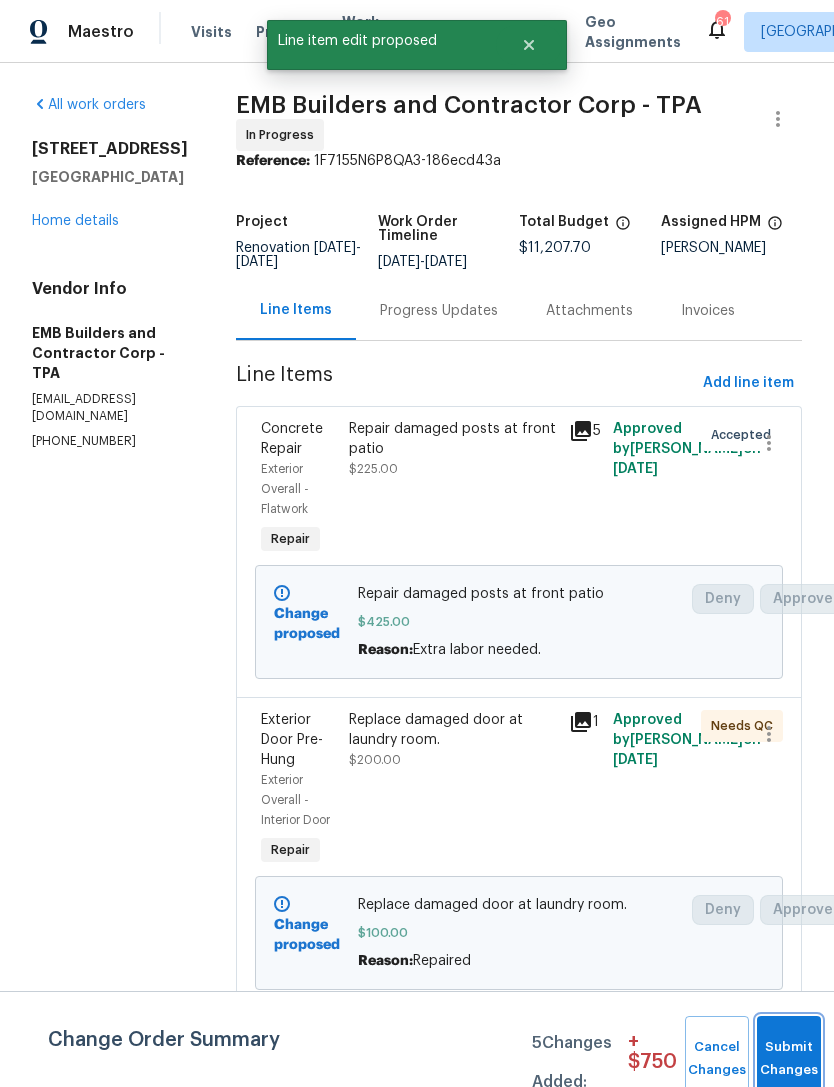 click on "Submit Changes" at bounding box center [789, 1059] 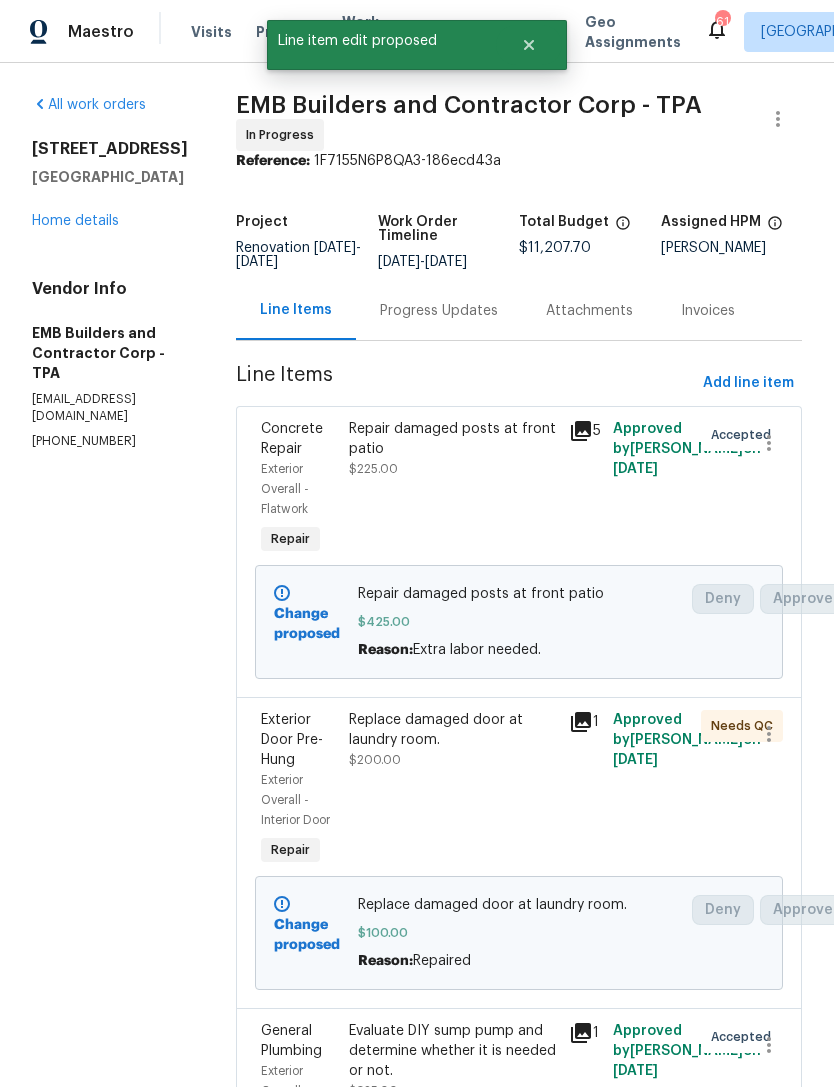 click on "Home details" at bounding box center (75, 221) 